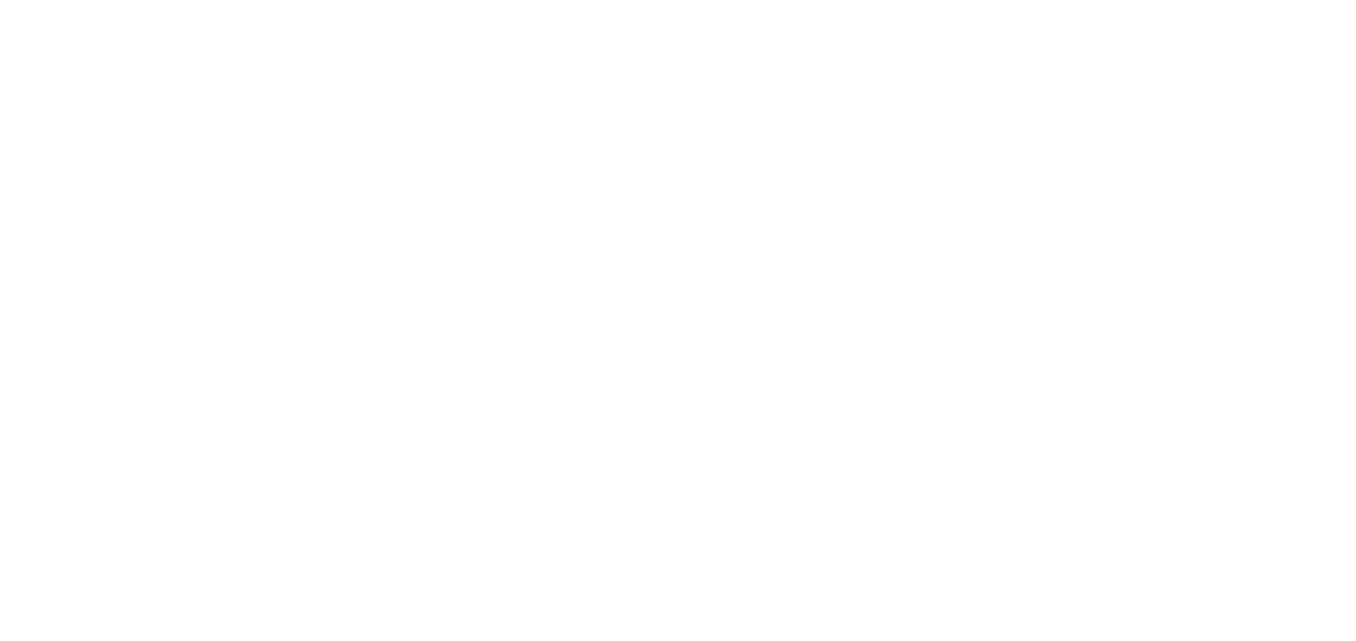scroll, scrollTop: 0, scrollLeft: 0, axis: both 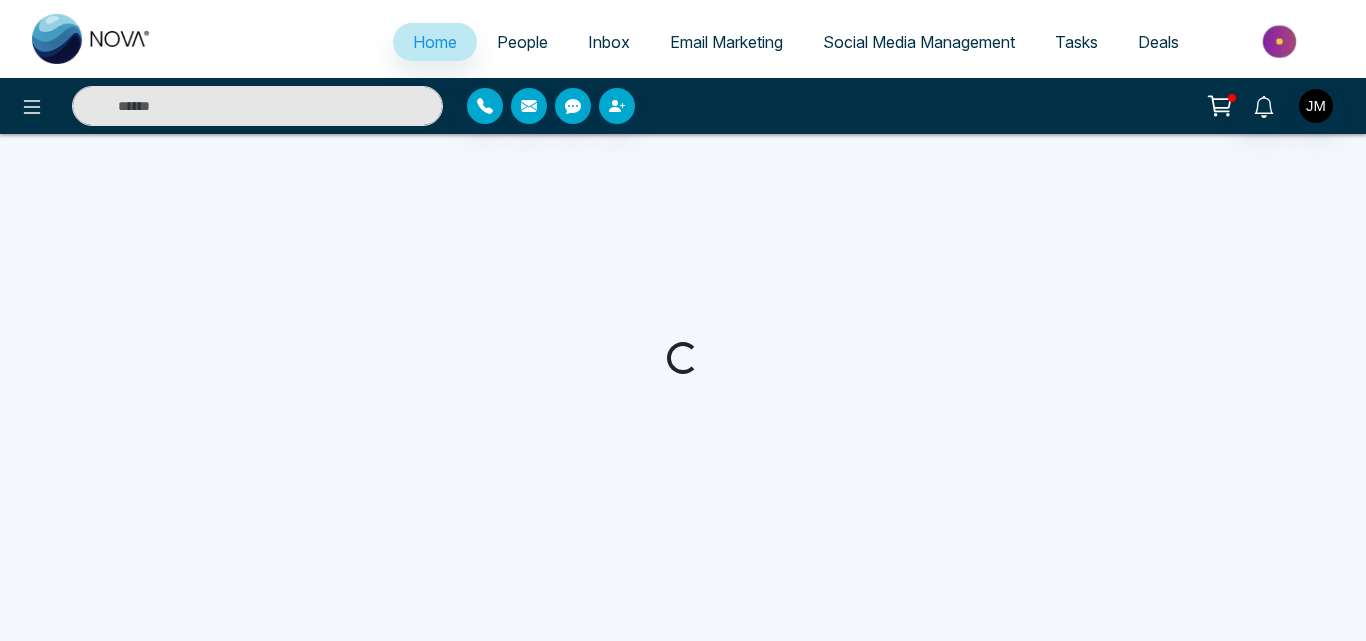 select on "*" 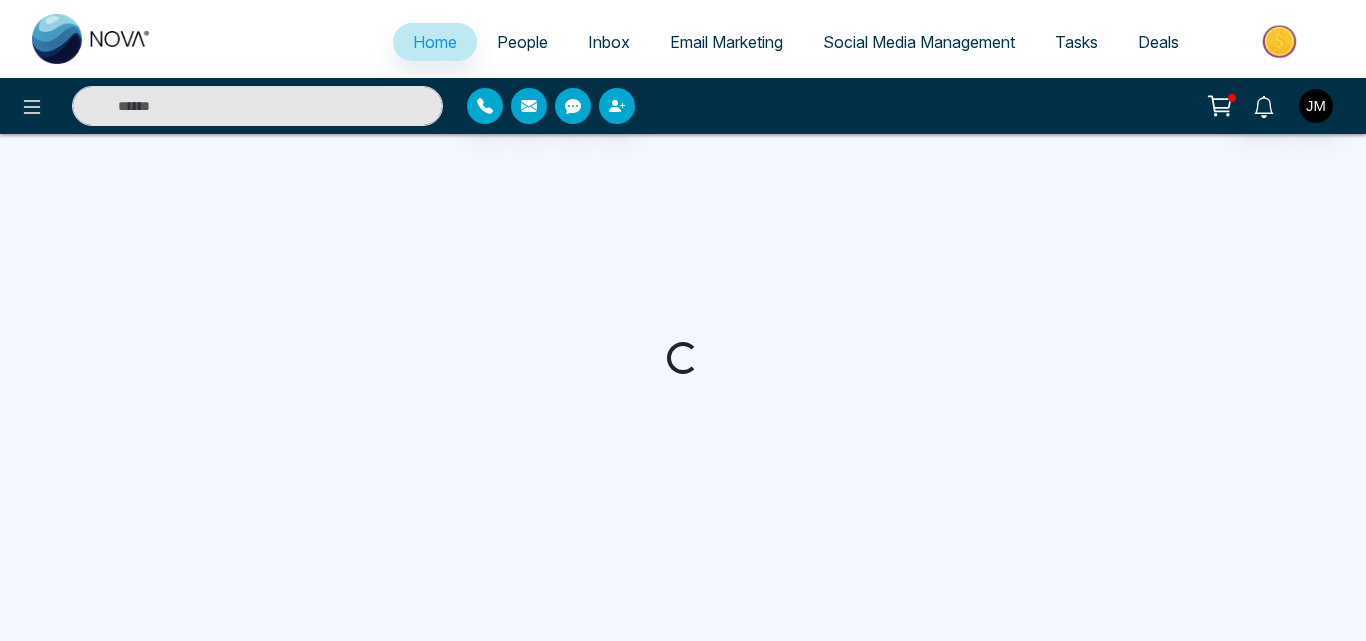 select on "*" 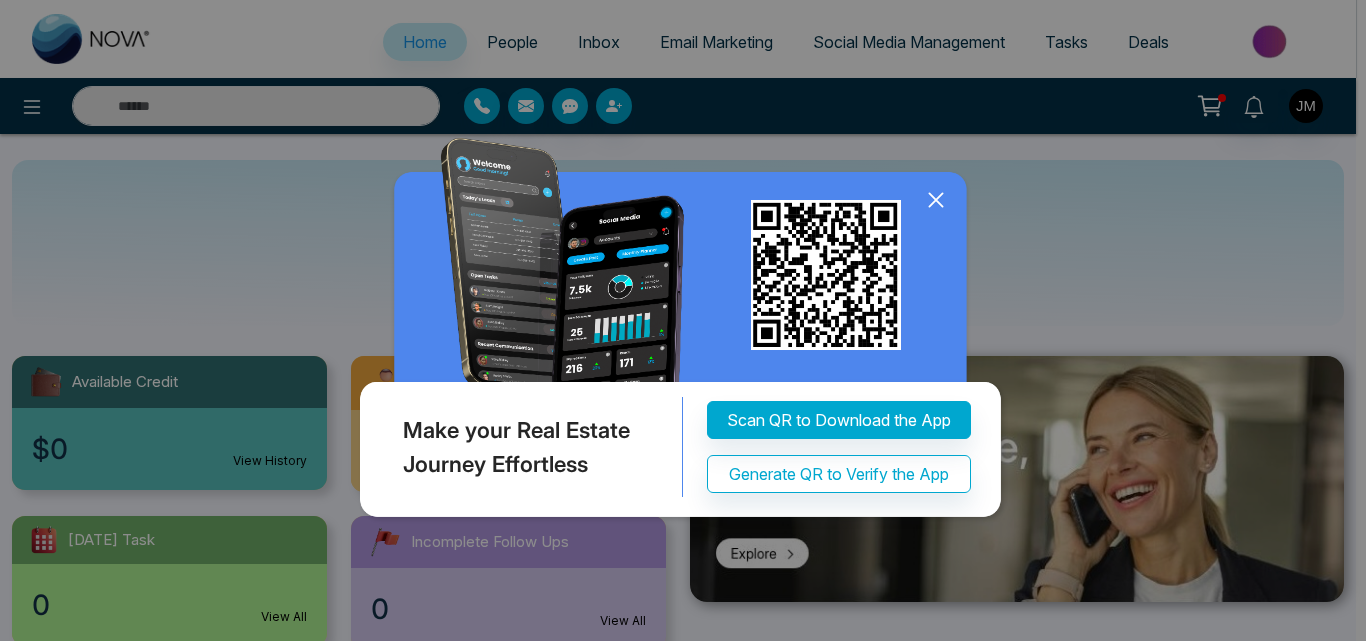 click 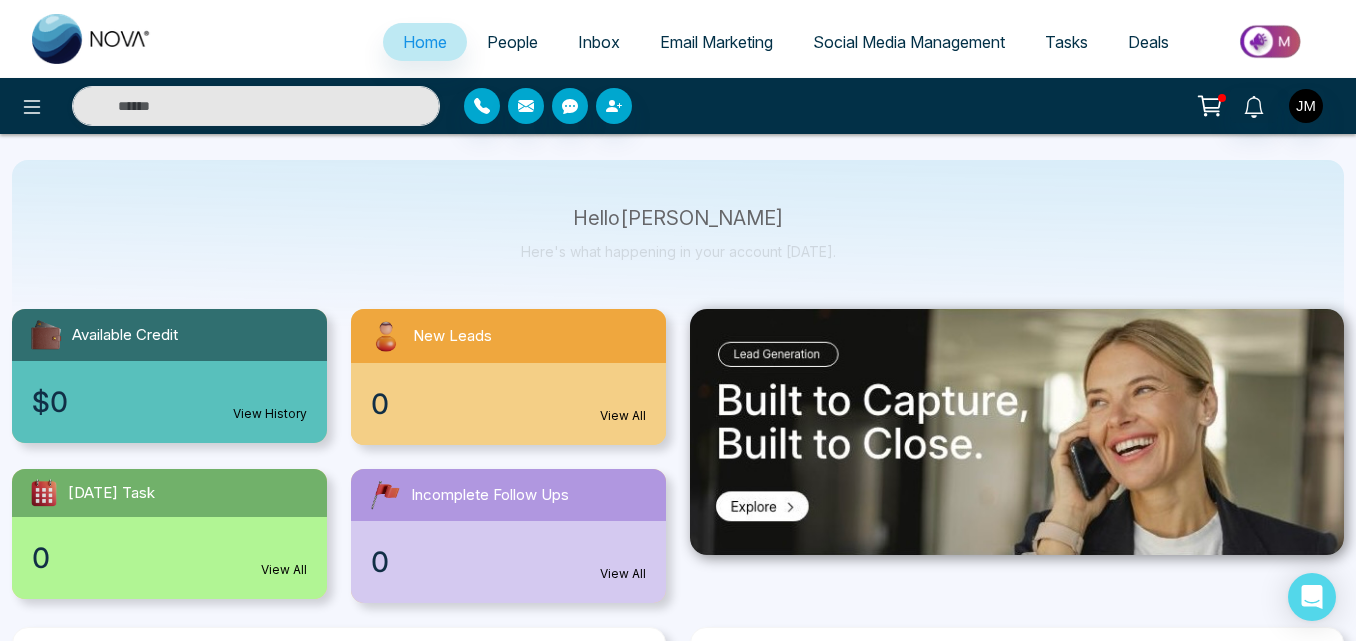 scroll, scrollTop: 0, scrollLeft: 0, axis: both 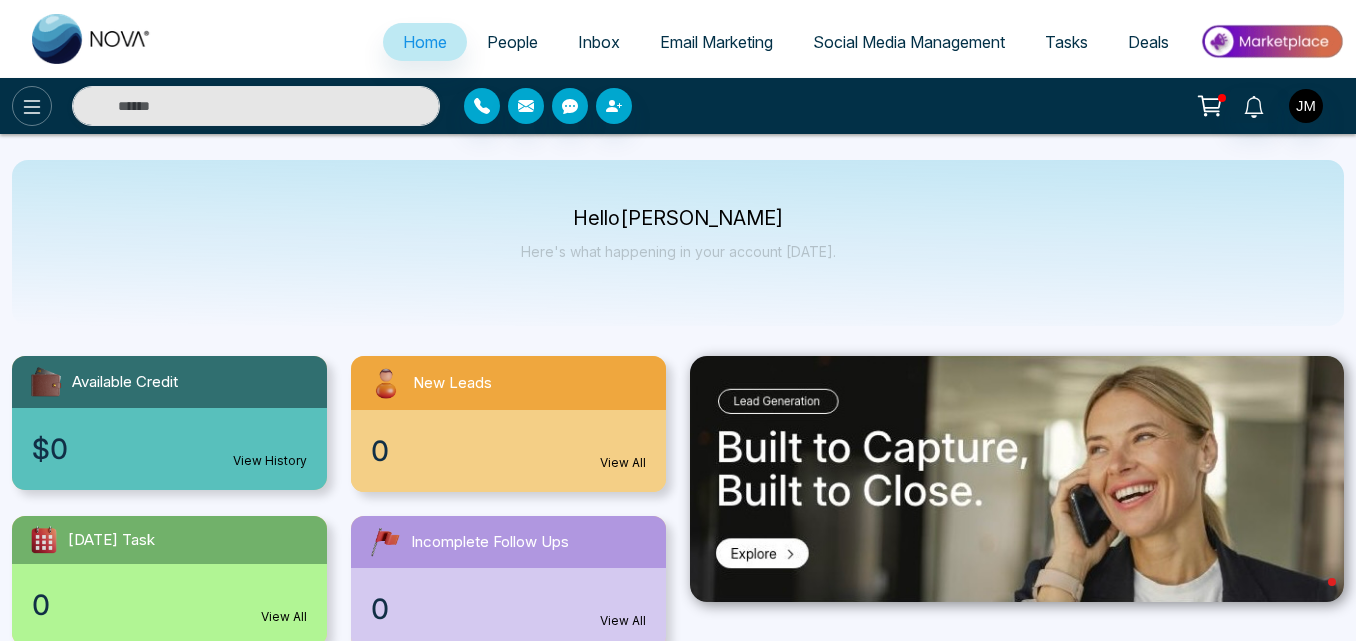 click 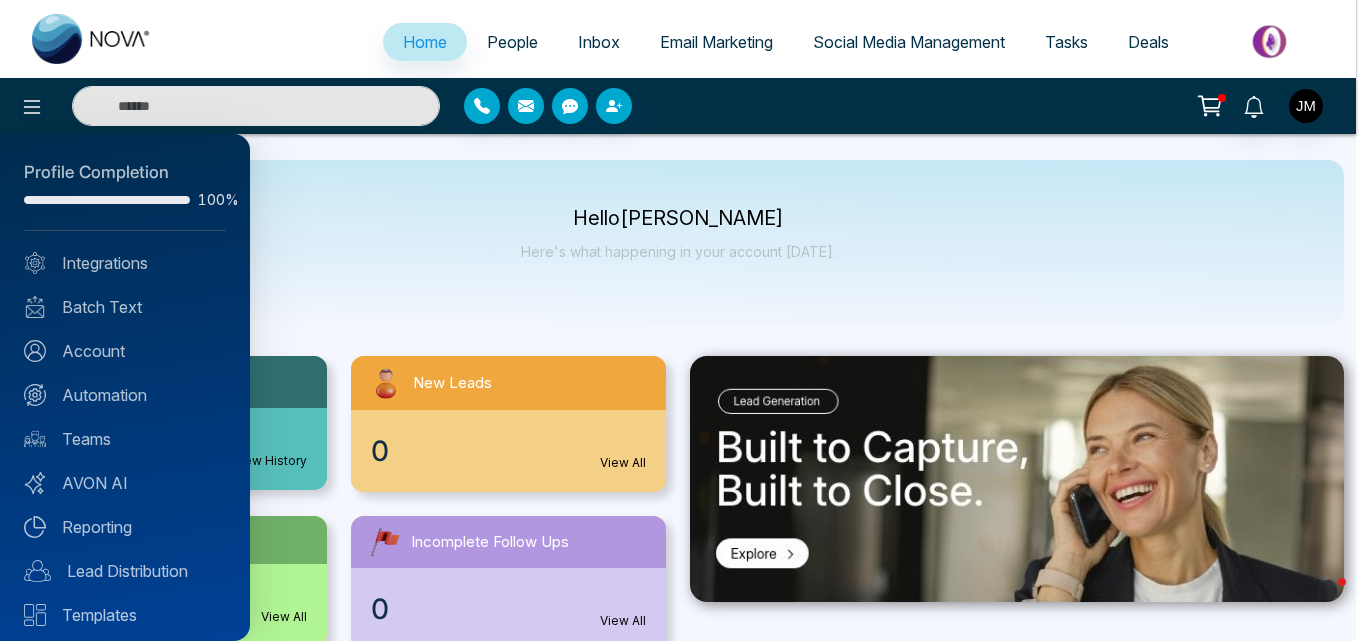 scroll, scrollTop: 0, scrollLeft: 0, axis: both 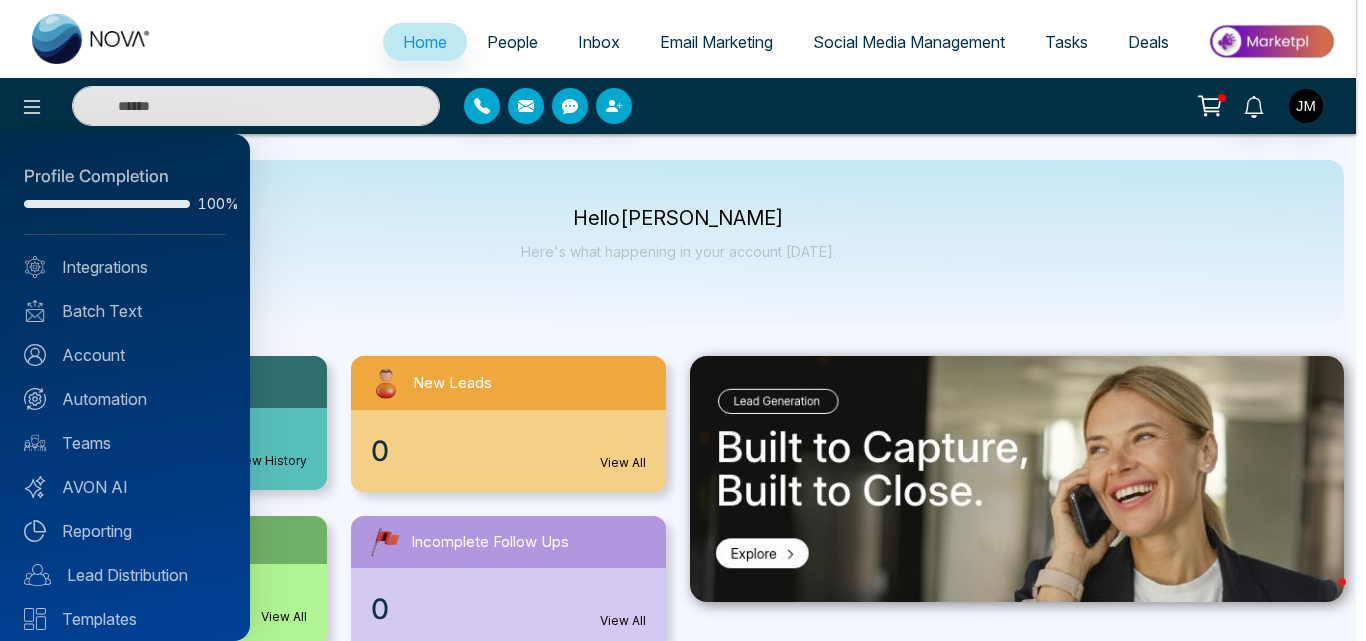 click at bounding box center (683, 320) 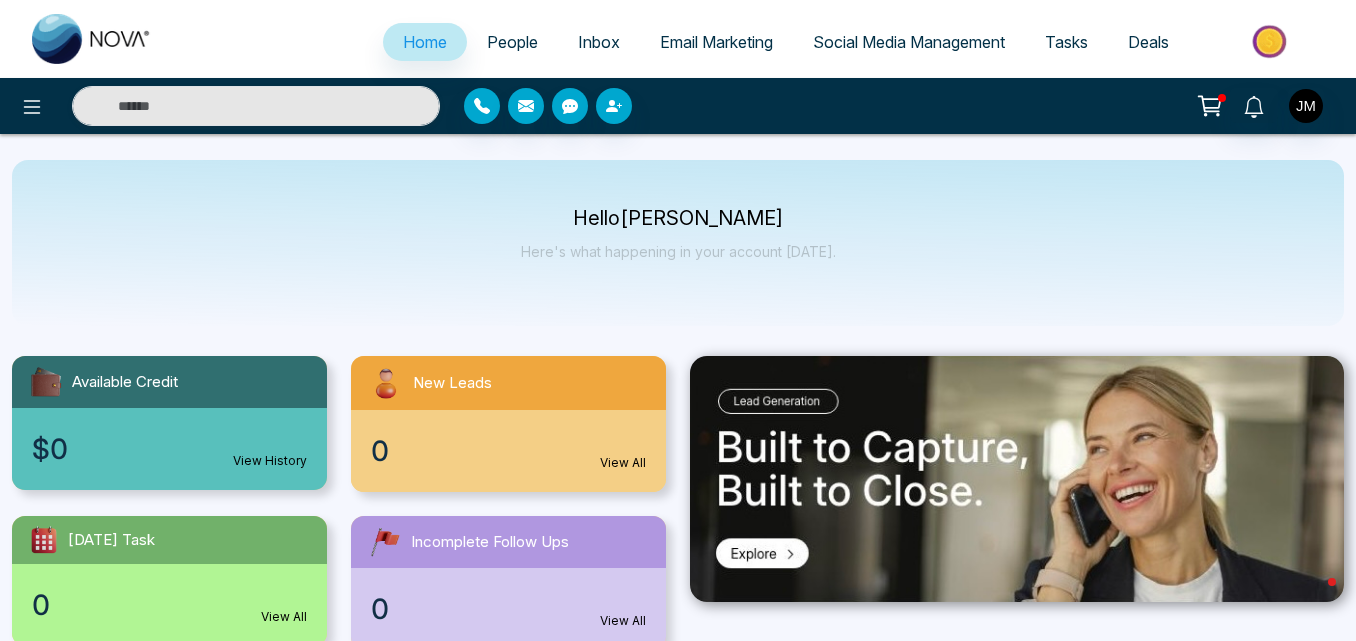 click on "View History" at bounding box center [270, 461] 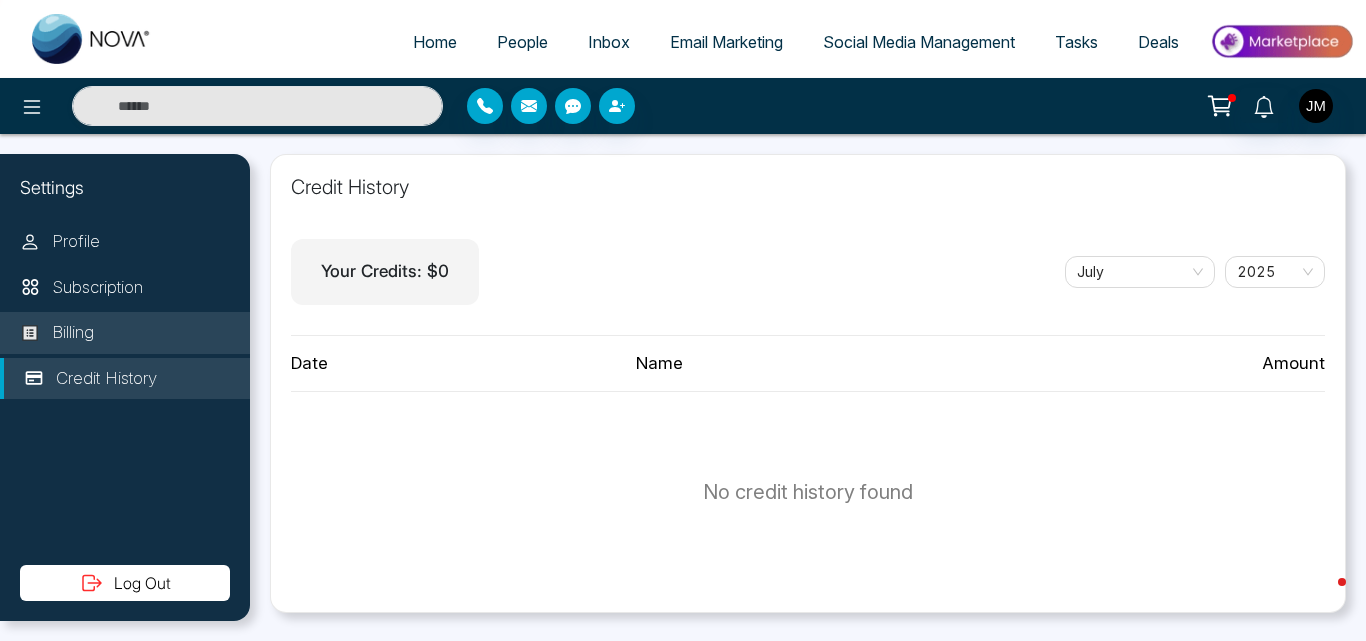 click on "Billing" at bounding box center [73, 333] 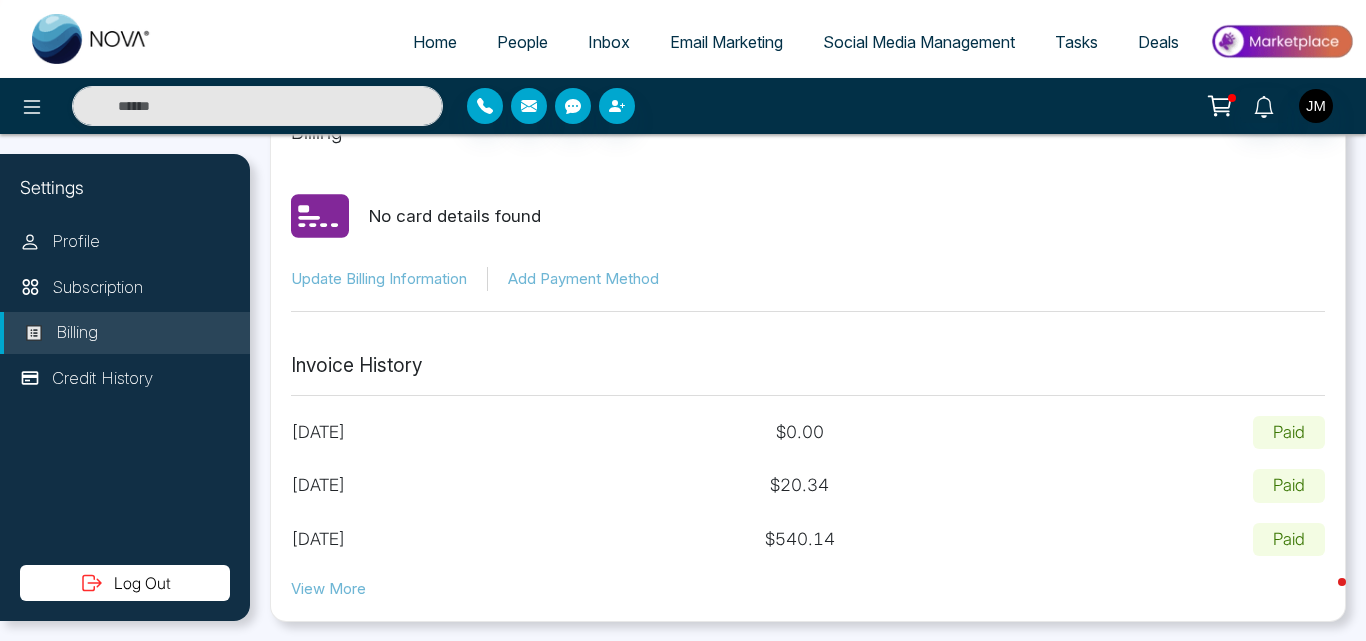scroll, scrollTop: 59, scrollLeft: 0, axis: vertical 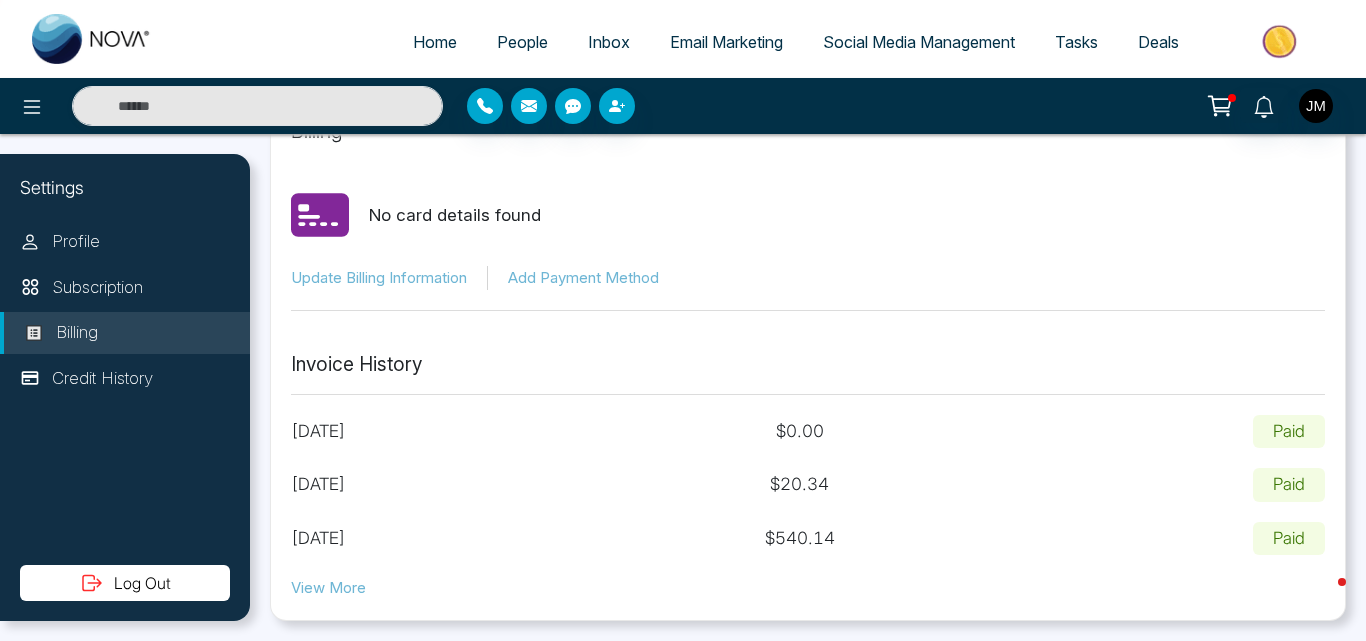 click on "View More" at bounding box center [328, 588] 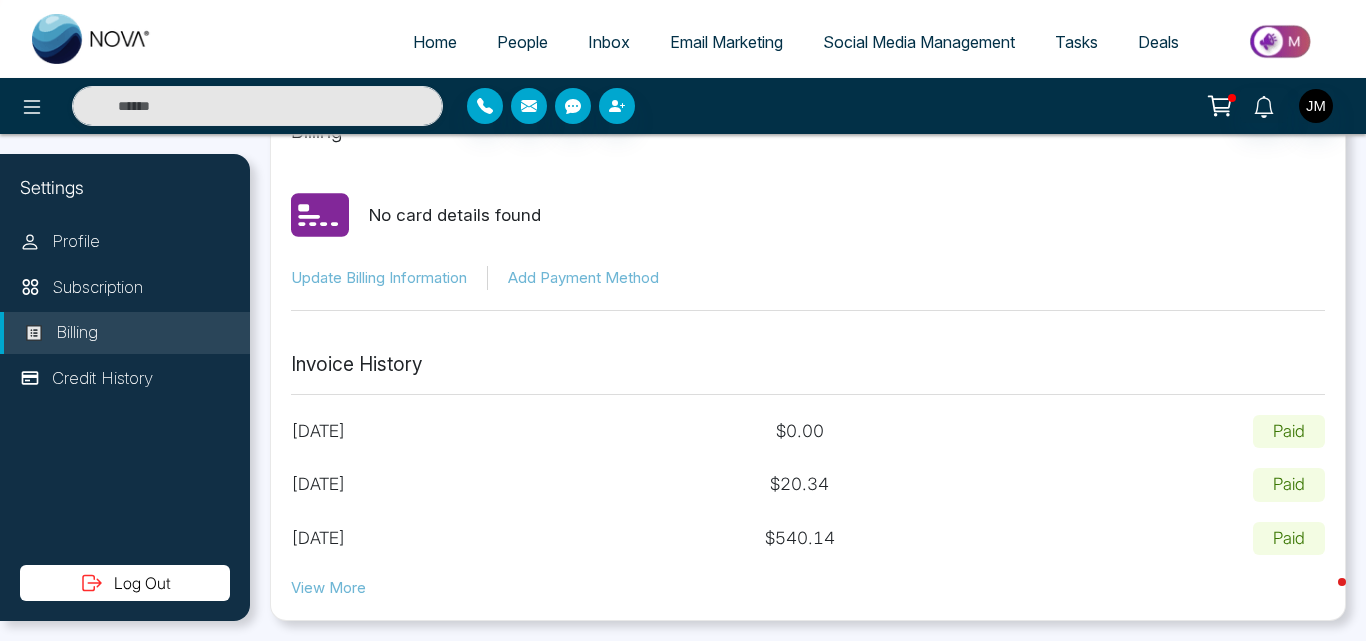 scroll, scrollTop: 0, scrollLeft: 0, axis: both 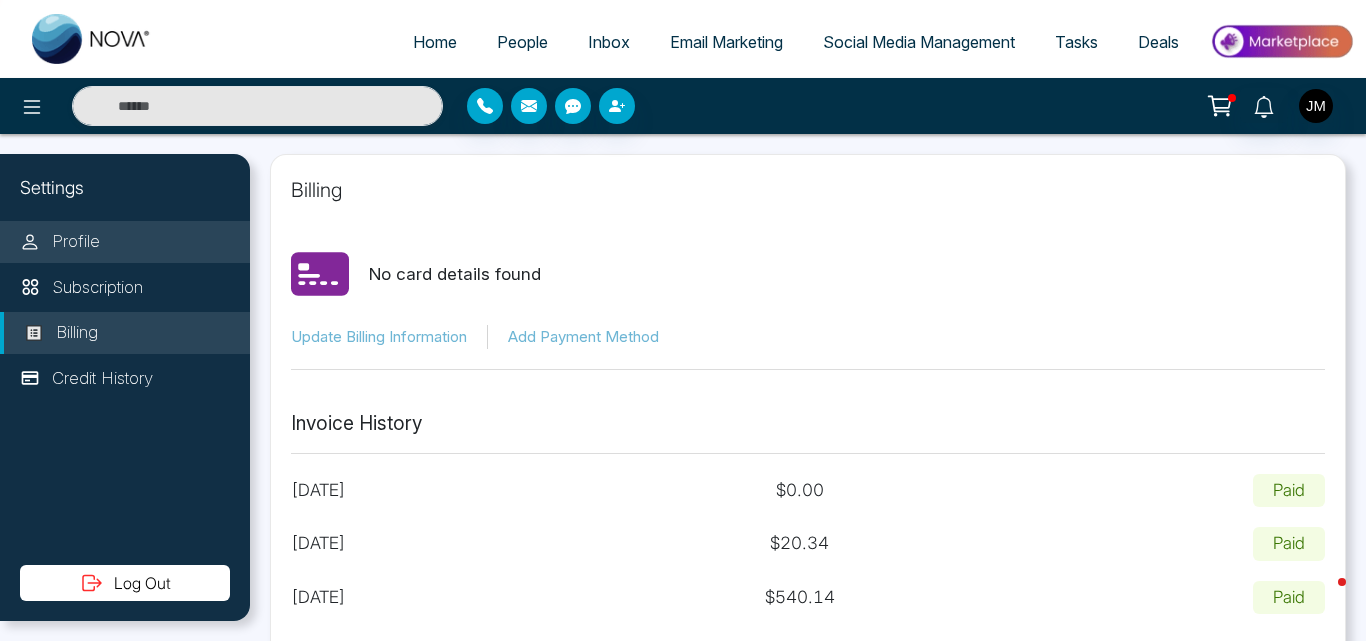 click on "Profile" at bounding box center (76, 242) 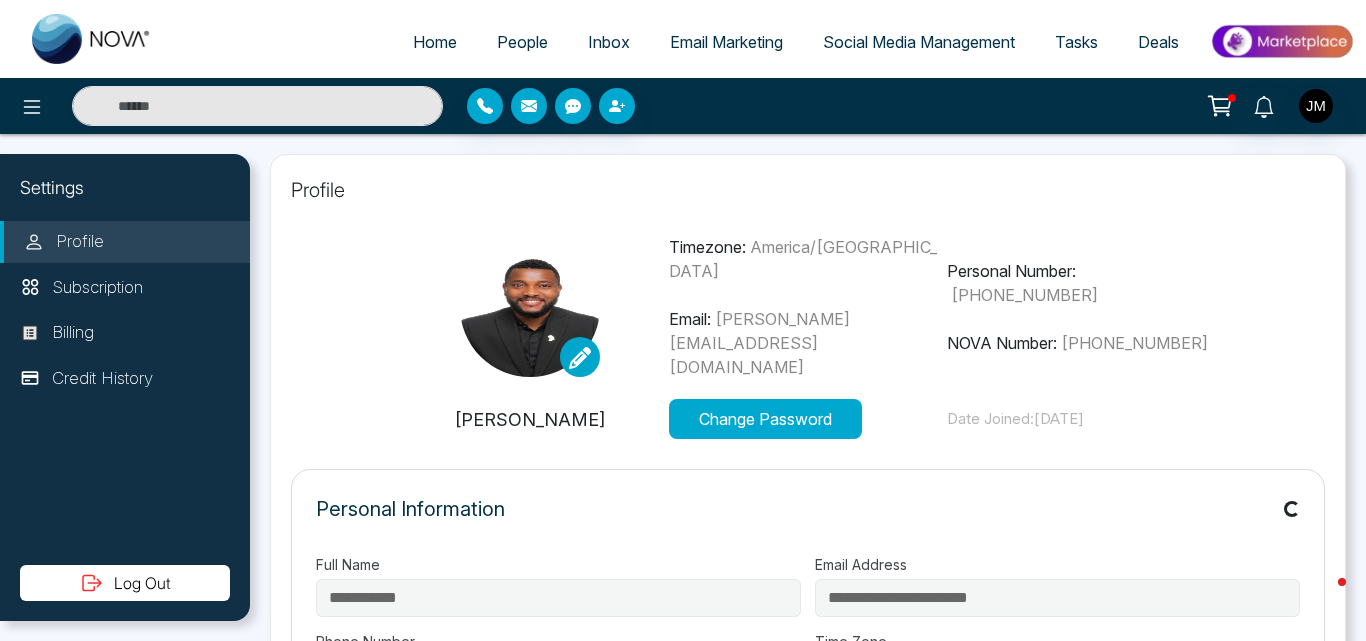 type on "**********" 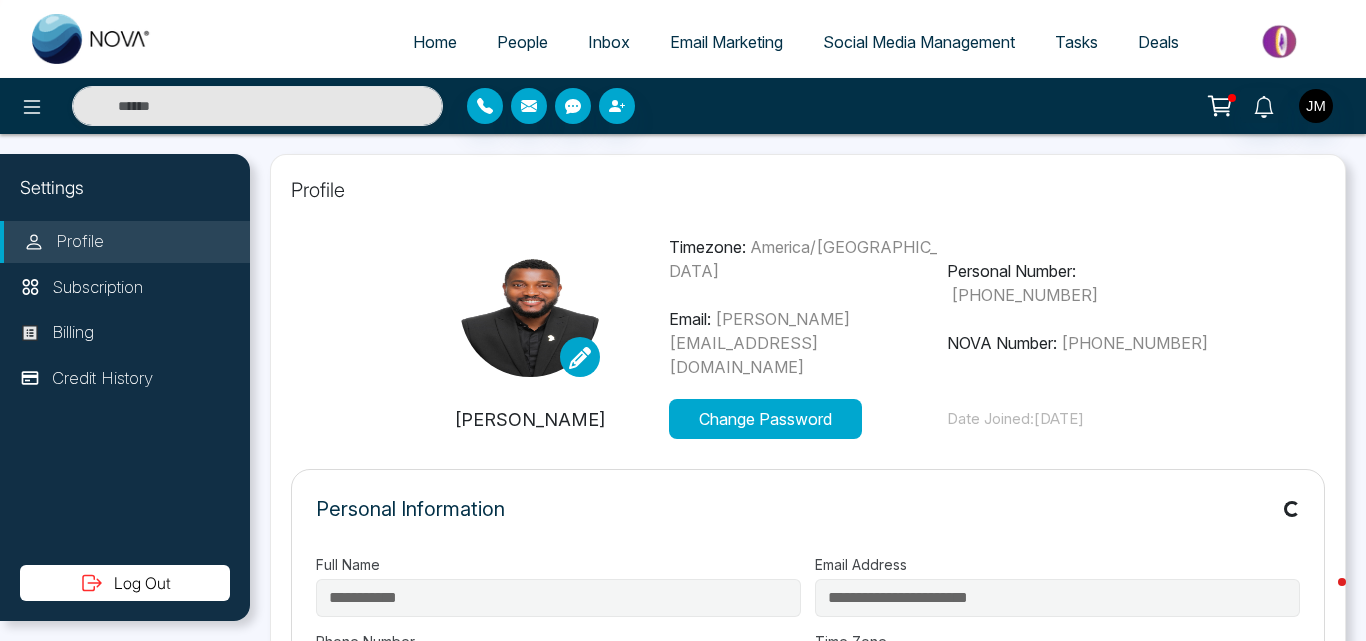 type on "**********" 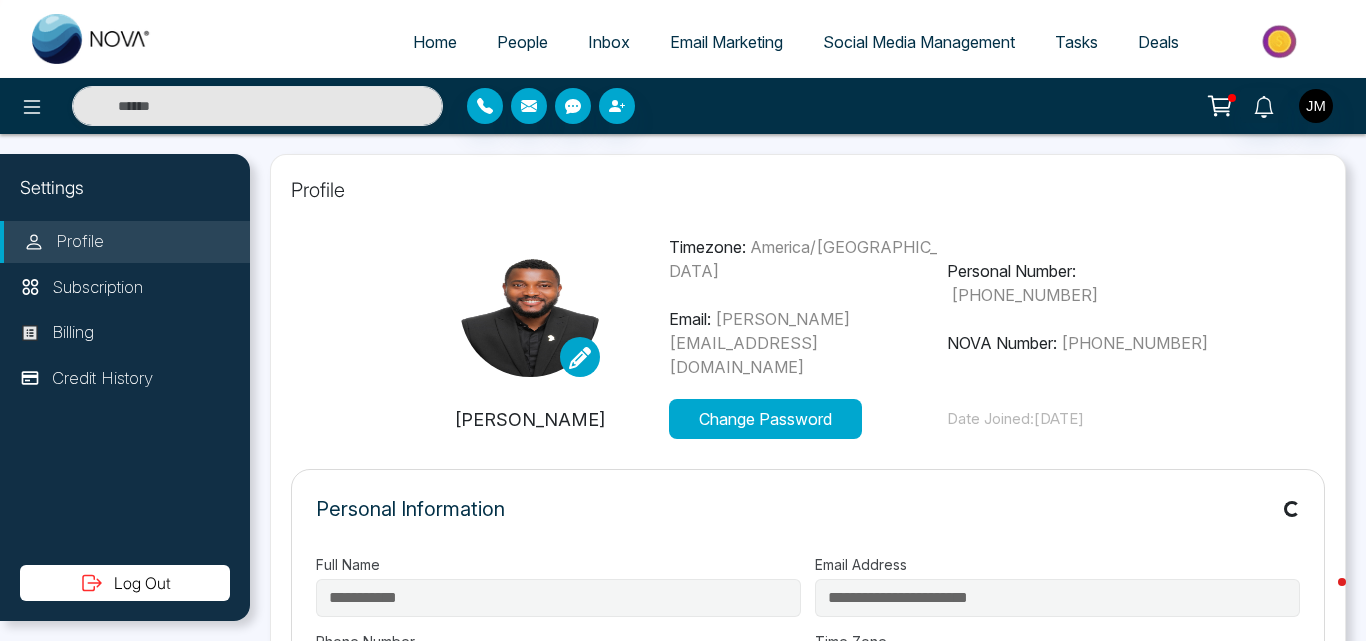 type on "**********" 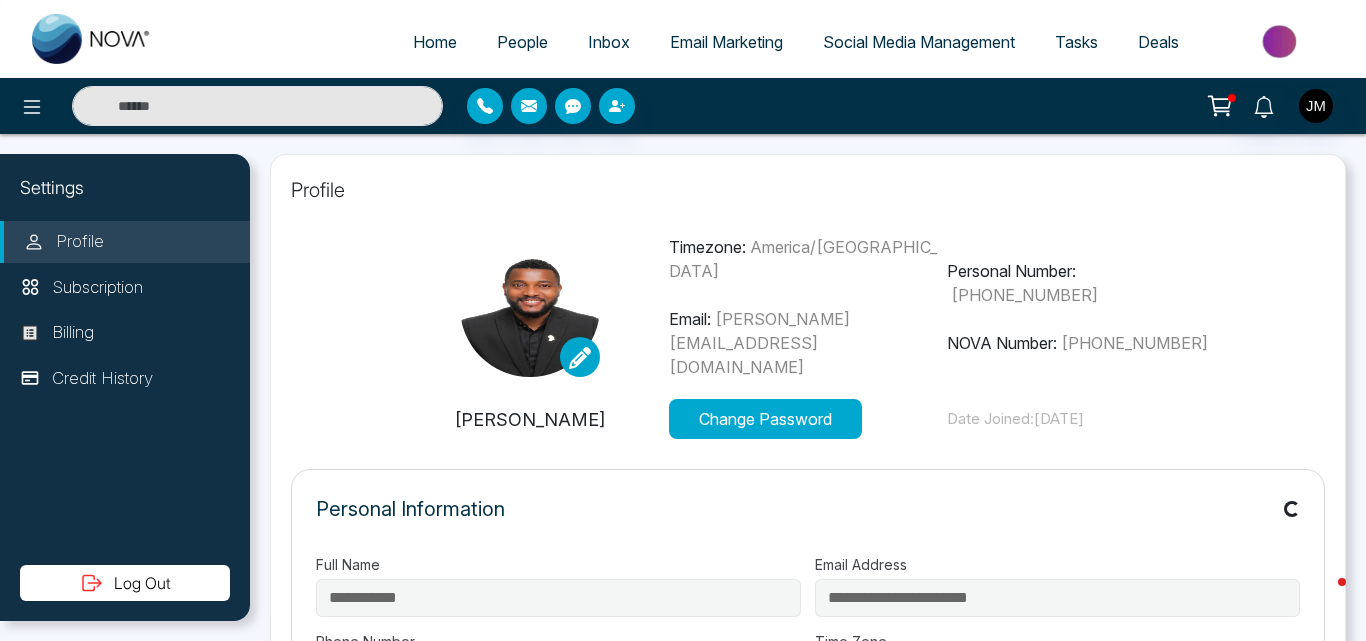 type on "**********" 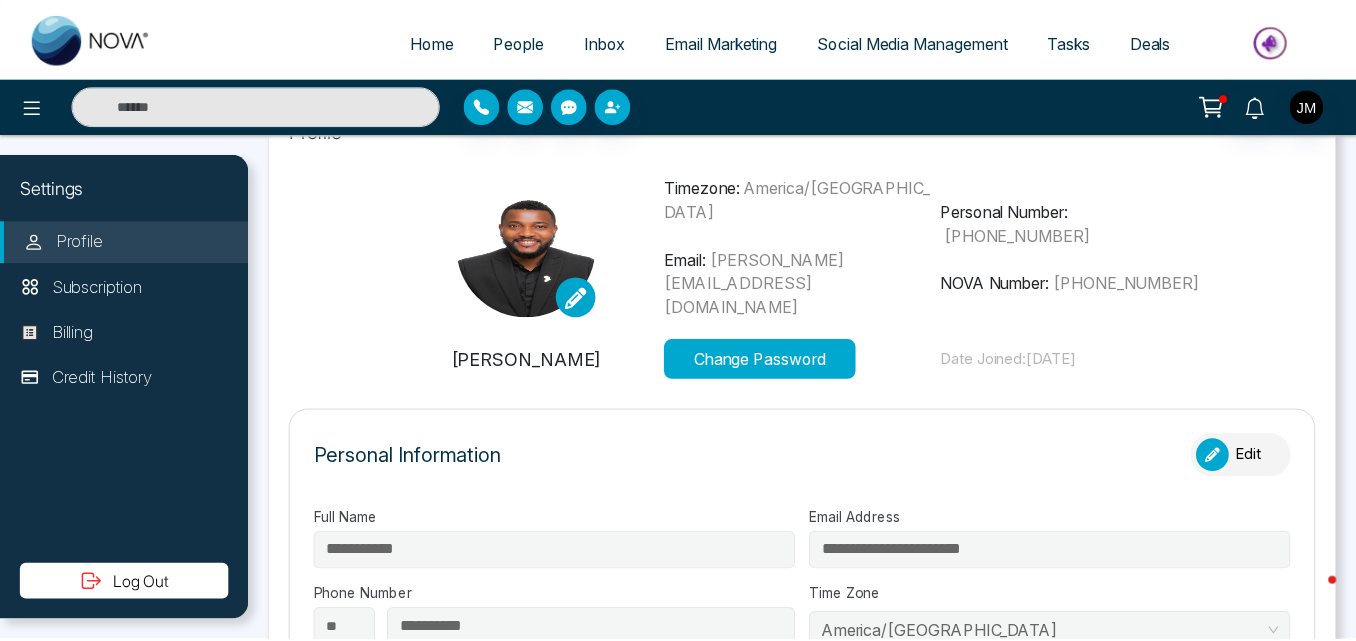 scroll, scrollTop: 0, scrollLeft: 0, axis: both 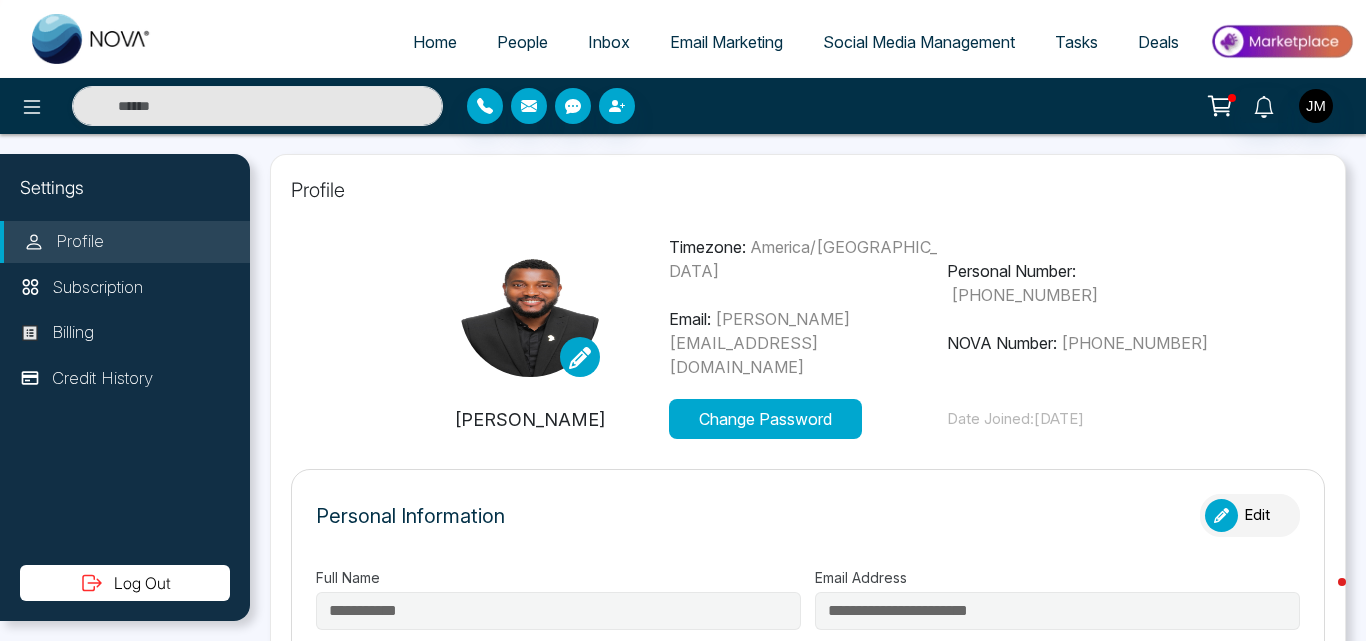click on "People" at bounding box center (522, 42) 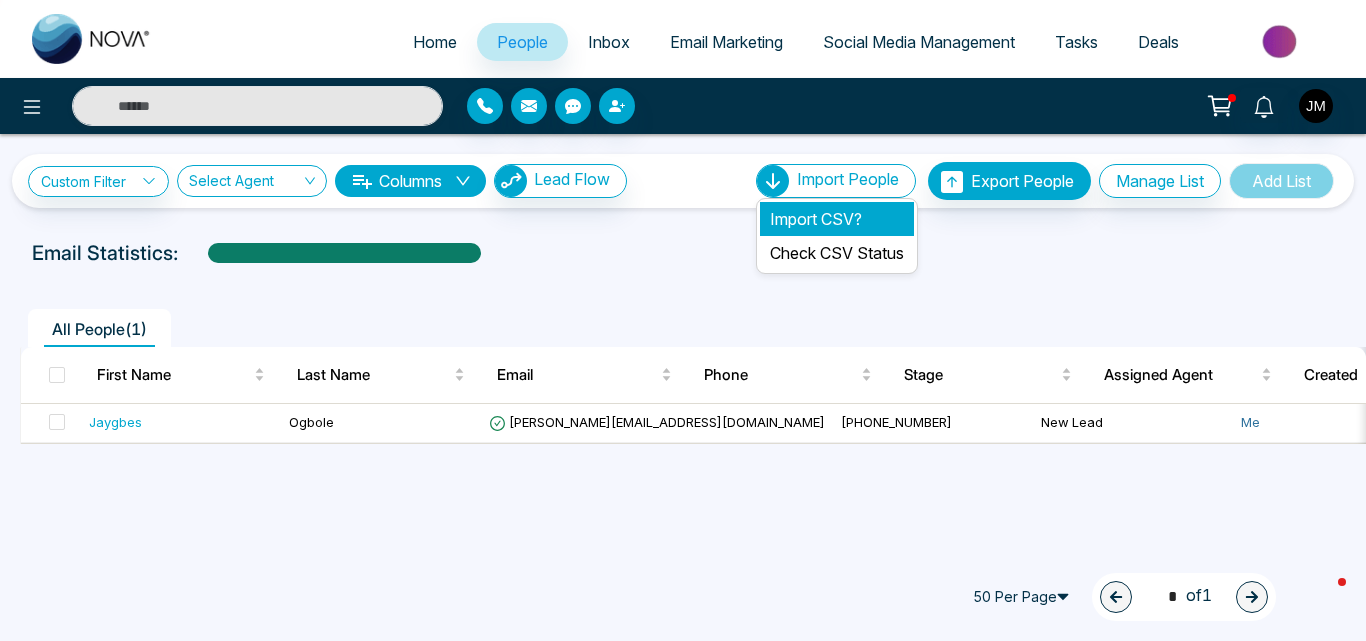 click on "Import CSV?" at bounding box center [837, 219] 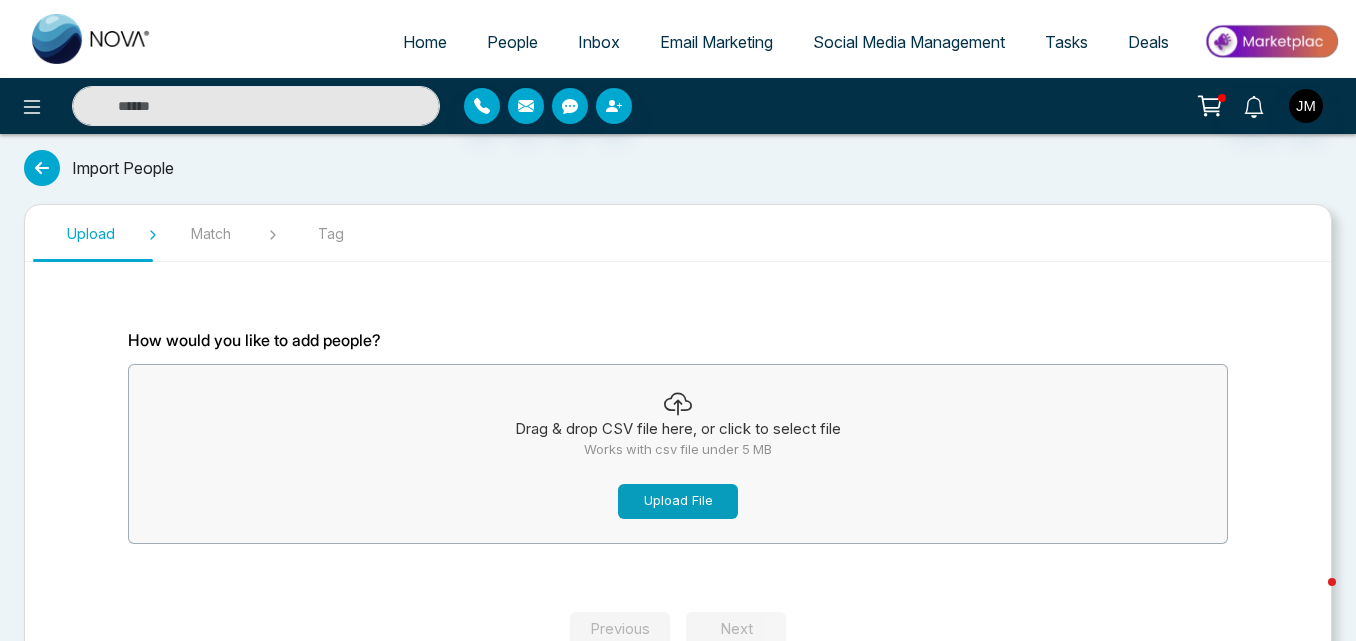 click on "Upload File" at bounding box center (678, 501) 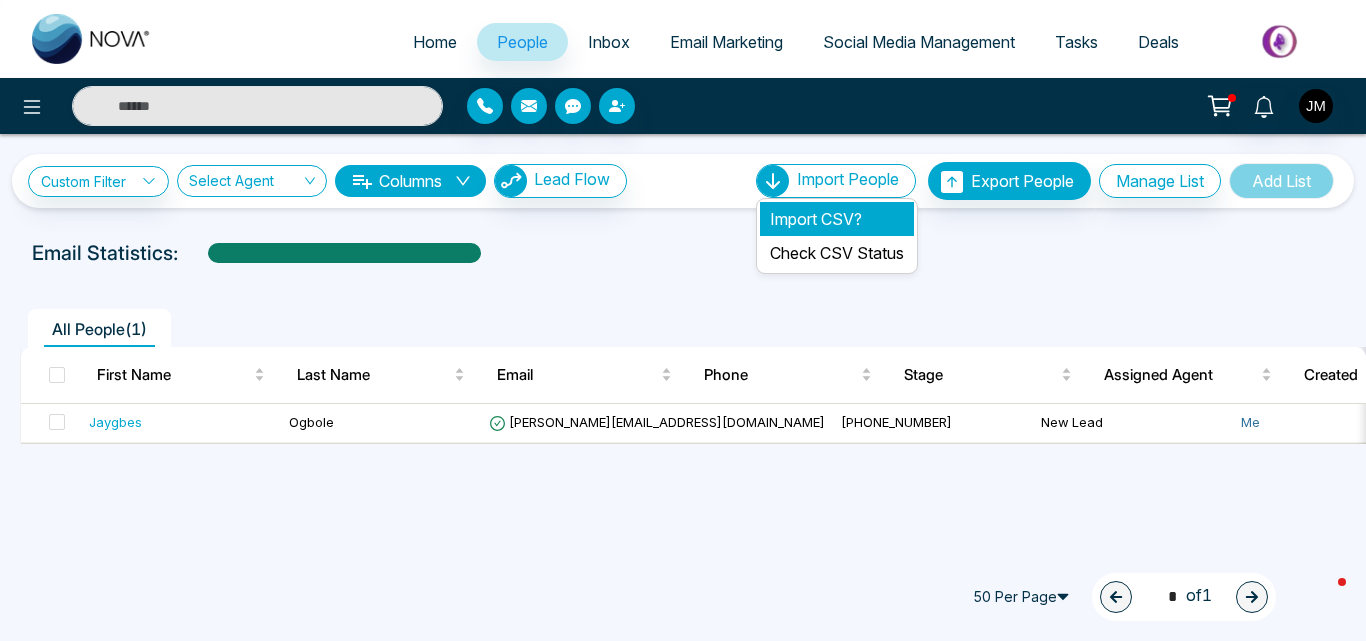 click on "Import CSV?" at bounding box center [837, 219] 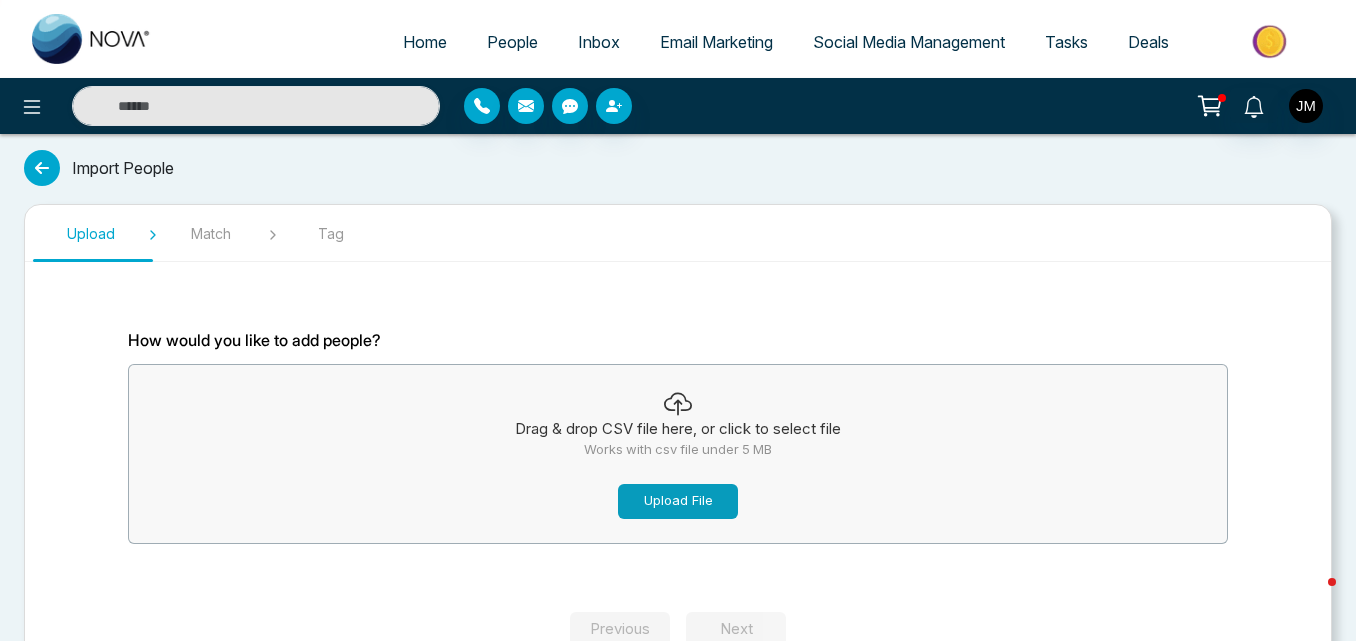 click on "Upload File" at bounding box center [678, 501] 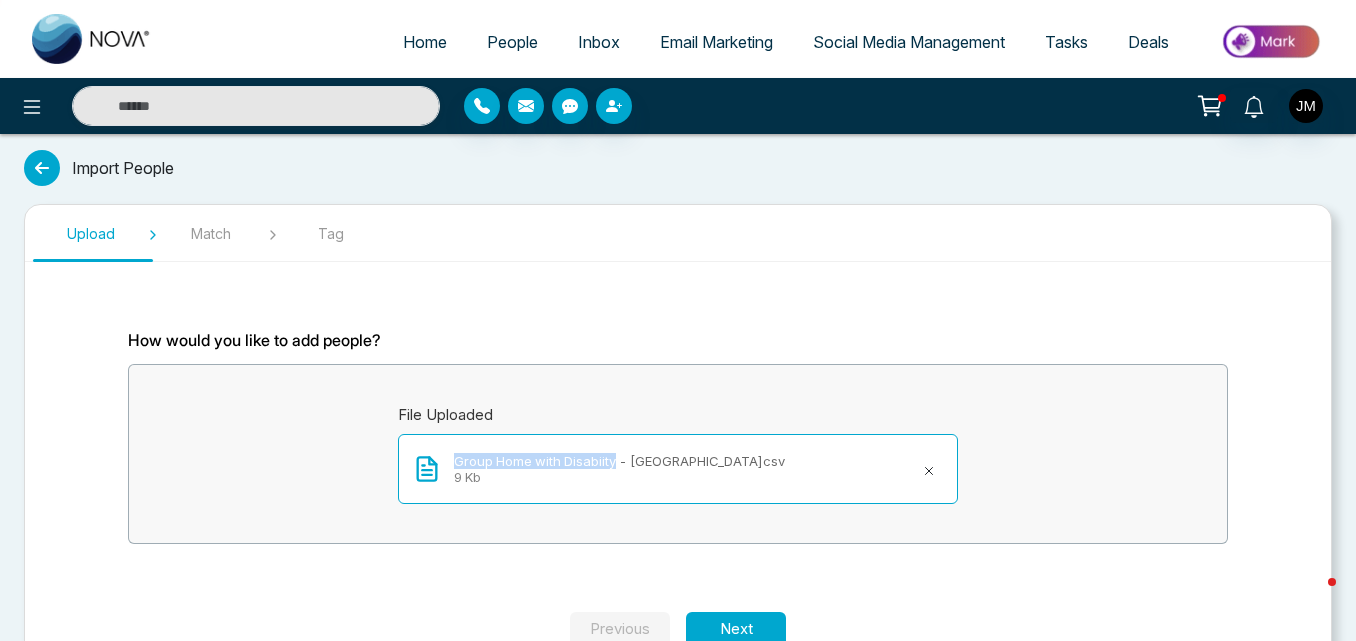 drag, startPoint x: 451, startPoint y: 461, endPoint x: 617, endPoint y: 465, distance: 166.04819 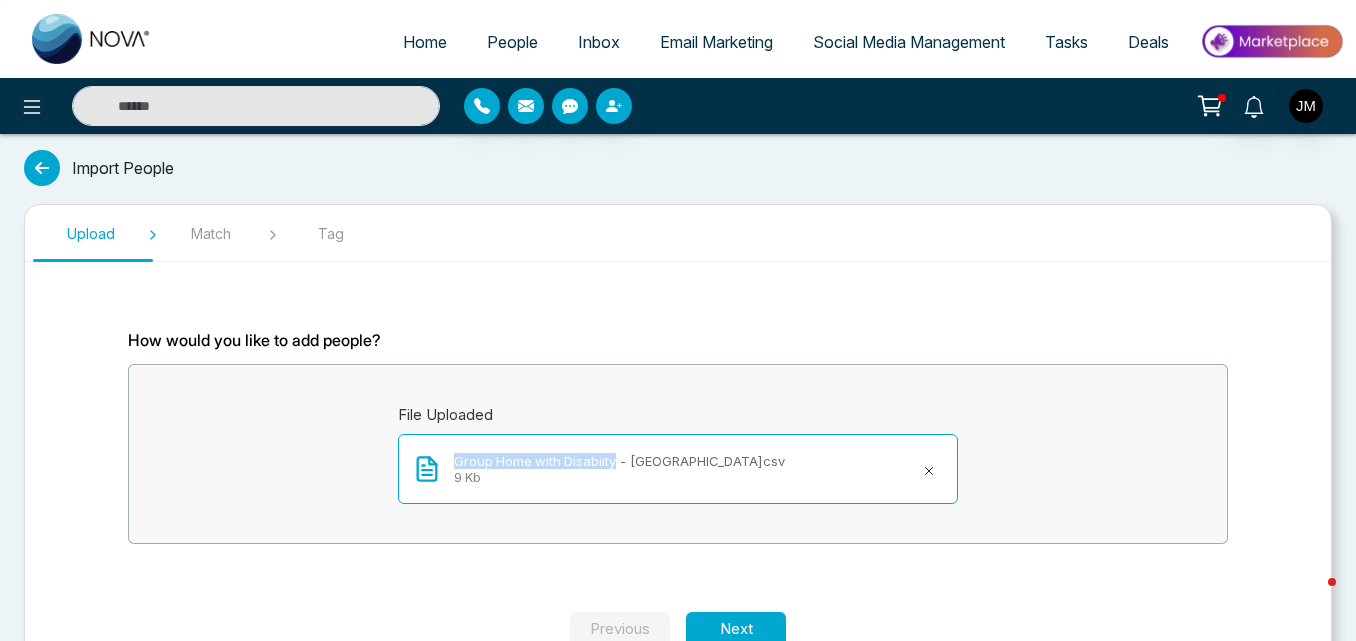 click on "Group Home with Disabiity  - [GEOGRAPHIC_DATA]csv 9 Kb" at bounding box center (599, 469) 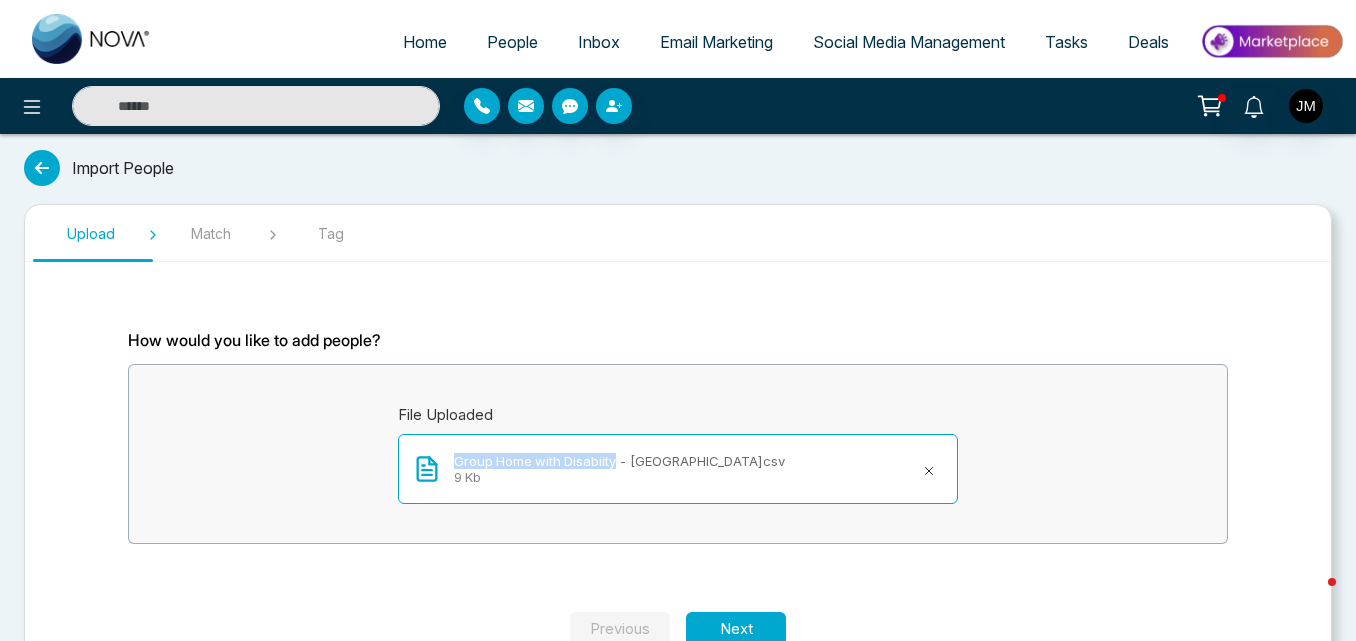 copy on "Group Home with Disabiity" 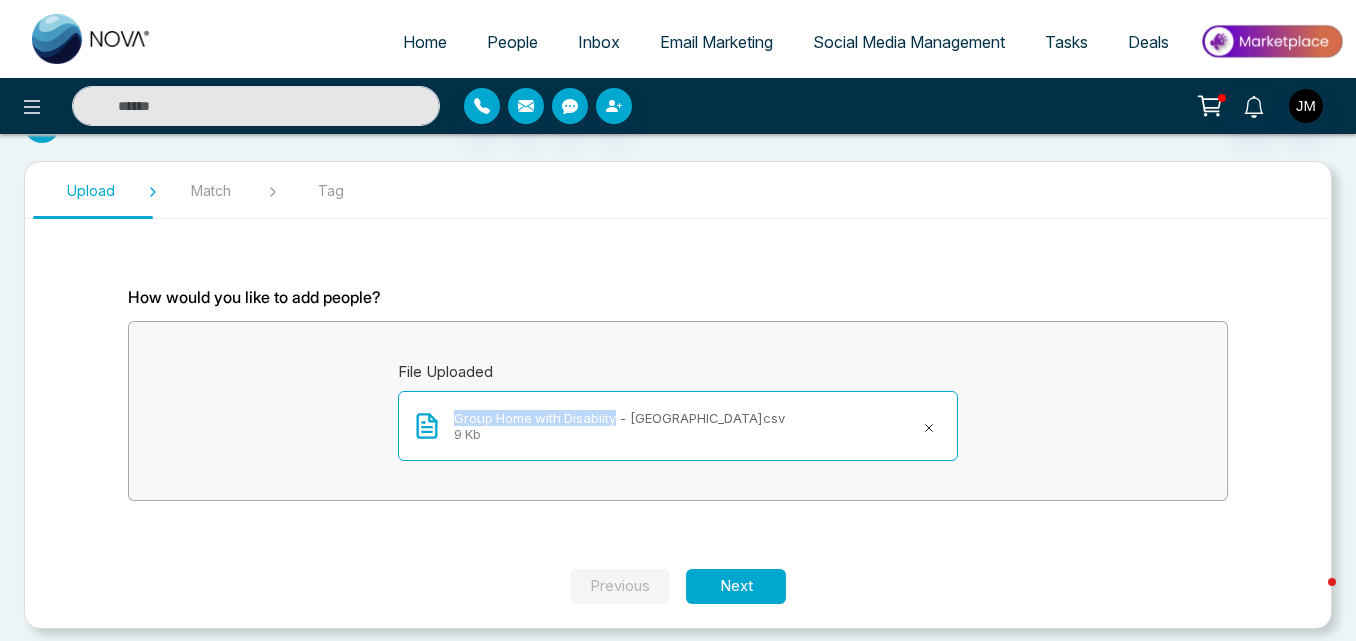 scroll, scrollTop: 55, scrollLeft: 0, axis: vertical 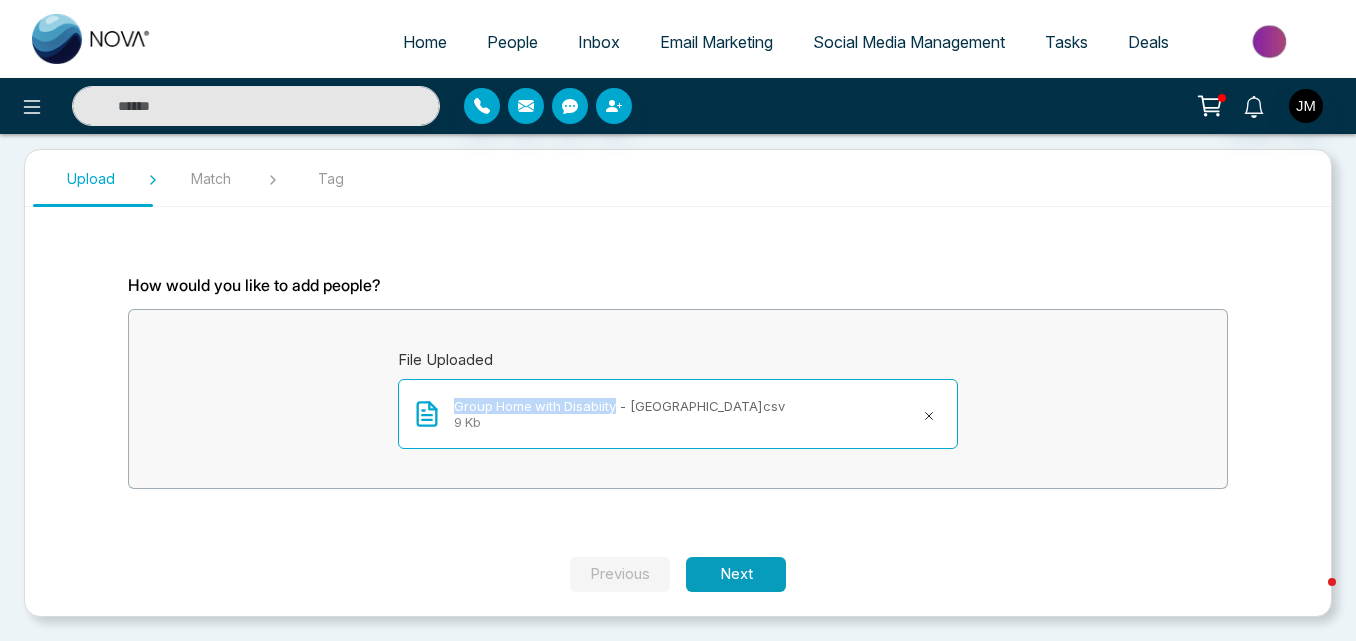 click on "Next" at bounding box center (736, 574) 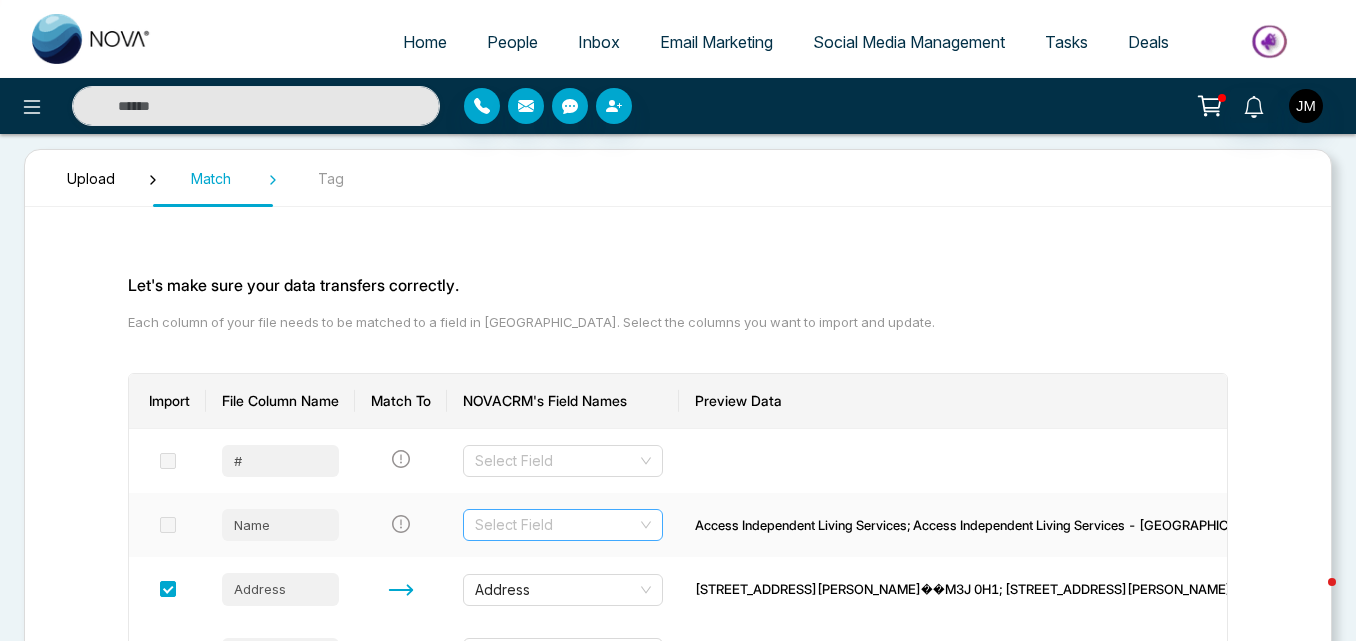 click on "Select Field" at bounding box center (563, 525) 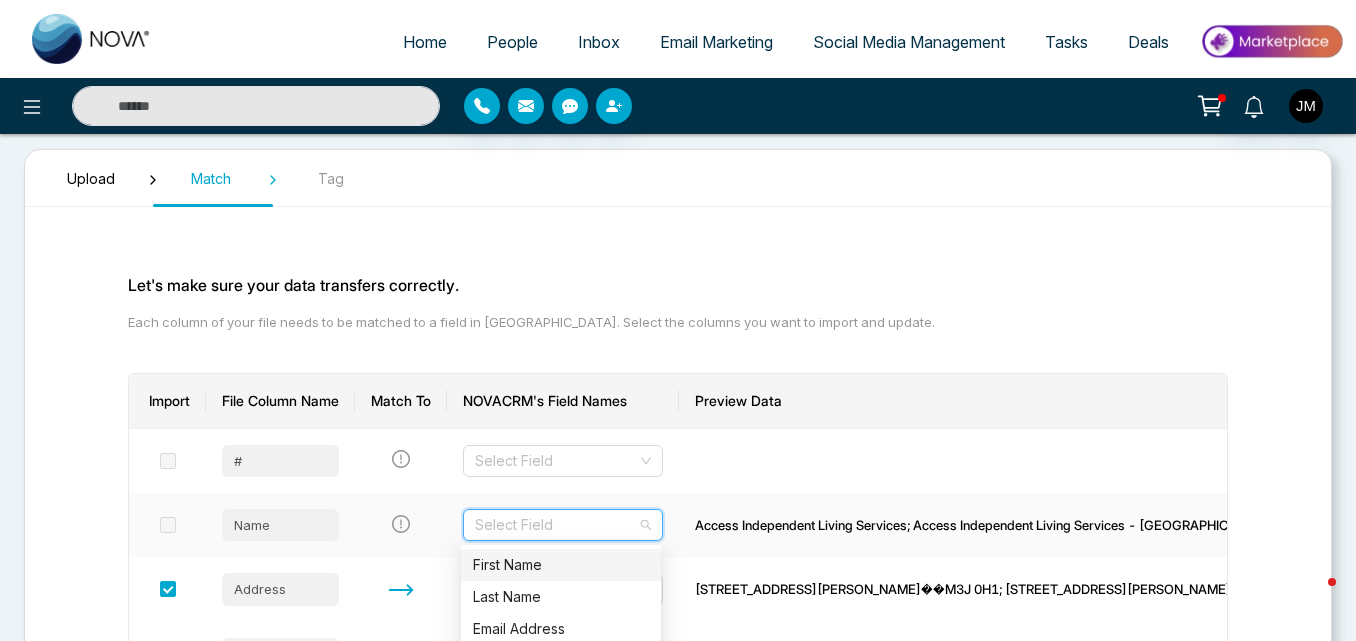 click on "First Name" at bounding box center (561, 565) 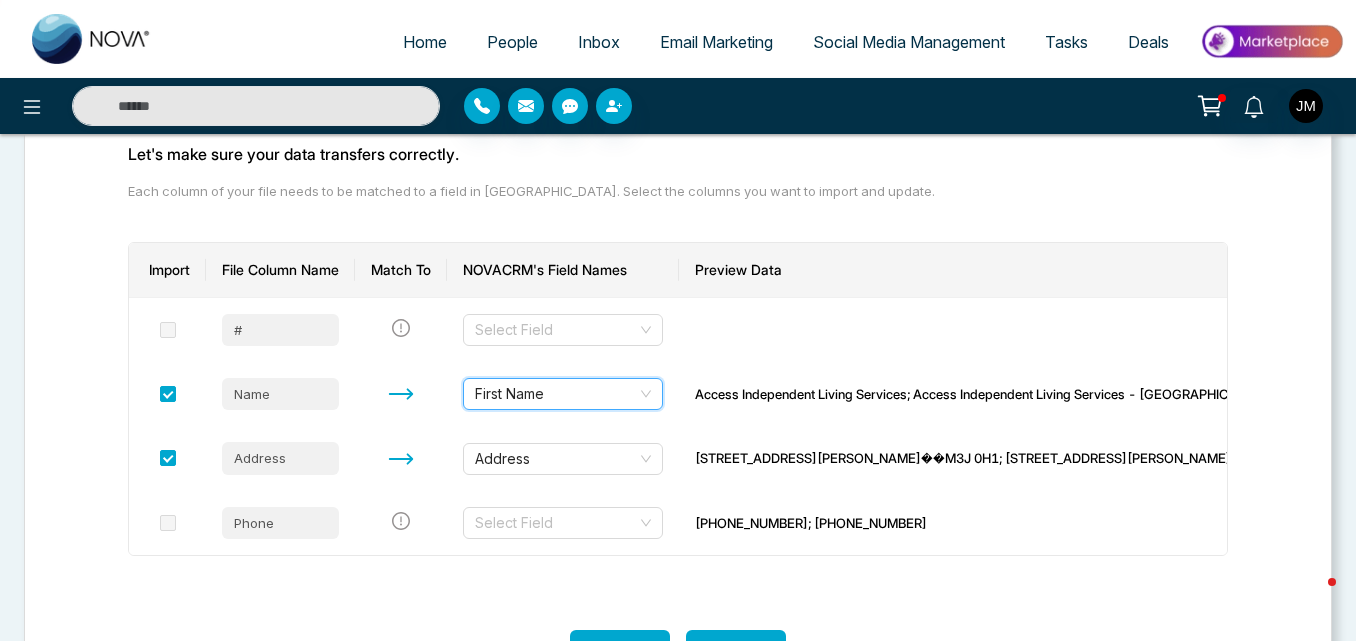 scroll, scrollTop: 187, scrollLeft: 0, axis: vertical 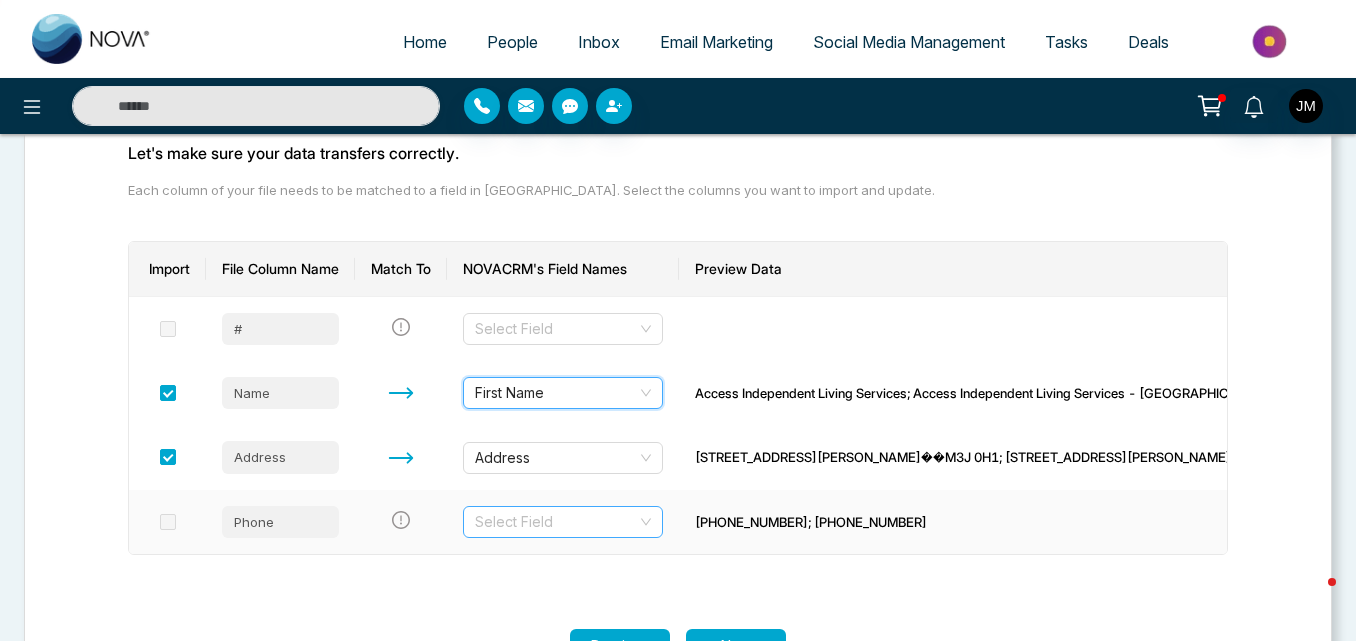 click on "Select Field" at bounding box center (563, 522) 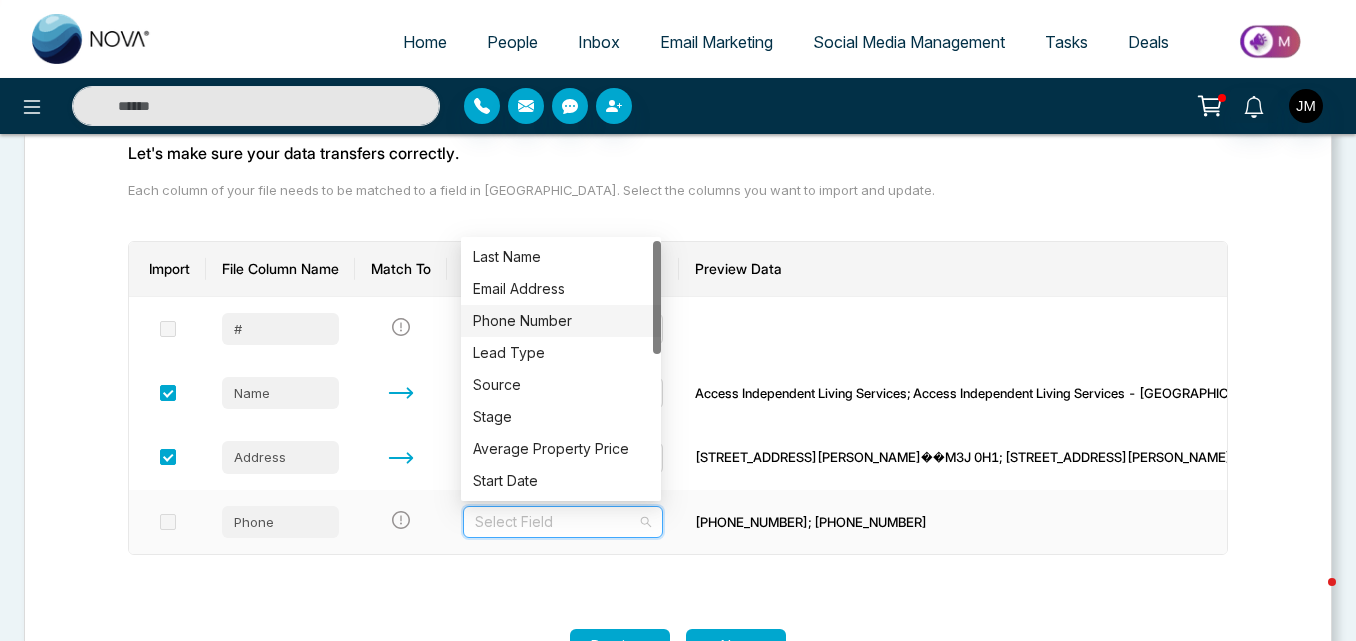 click on "Phone Number" at bounding box center (561, 321) 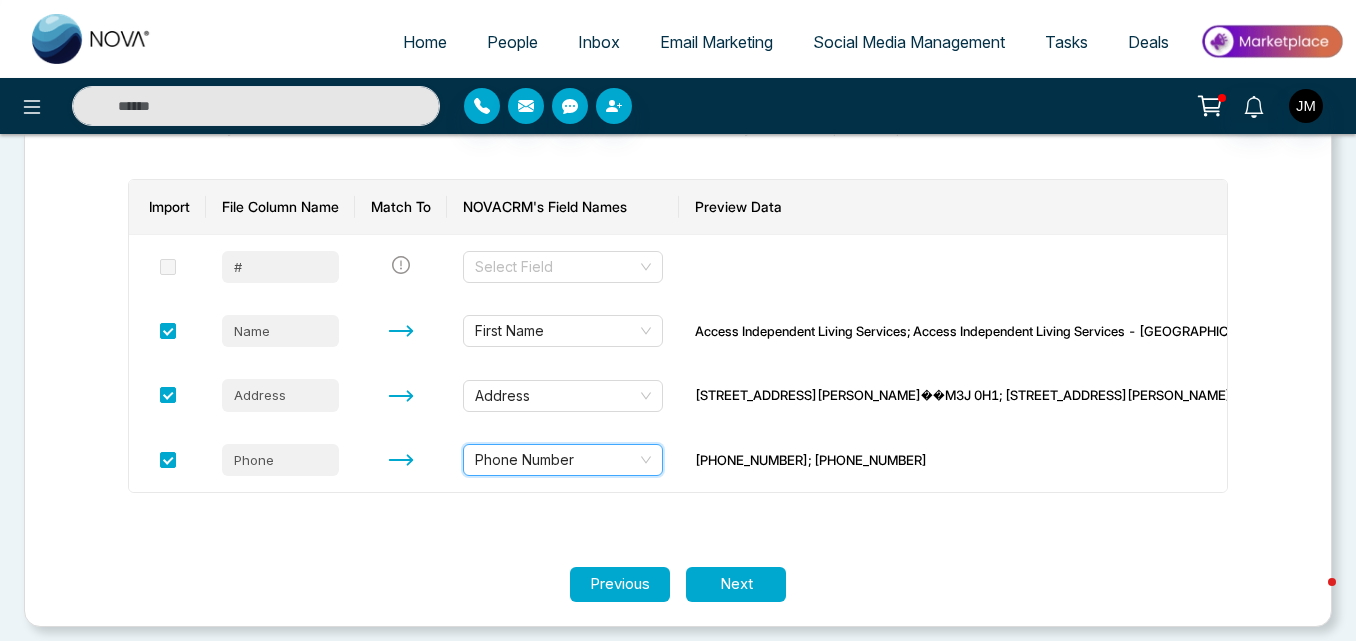 scroll, scrollTop: 259, scrollLeft: 0, axis: vertical 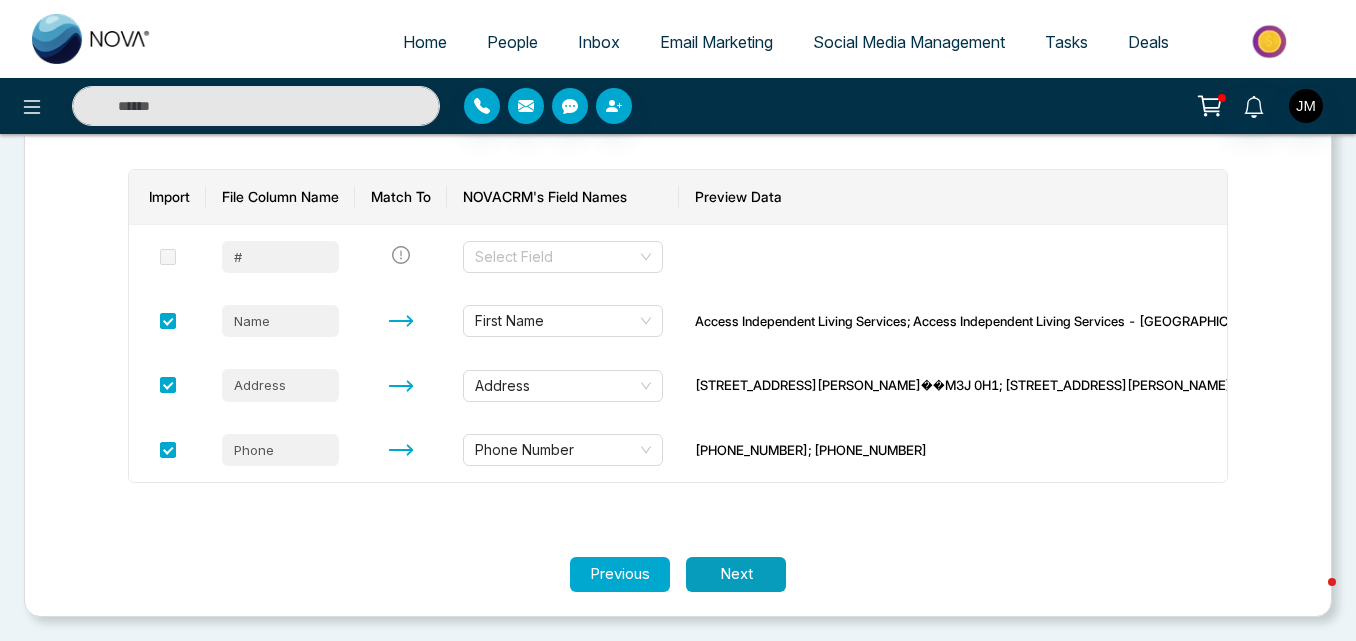 click on "Next" at bounding box center [736, 574] 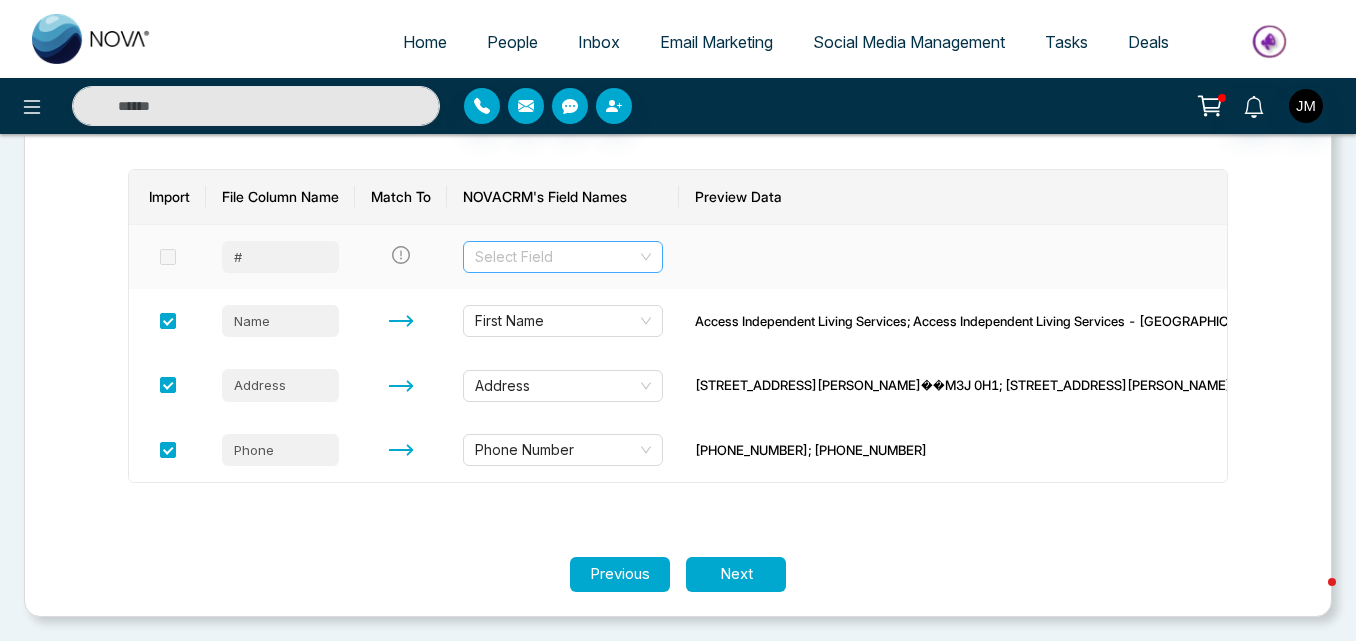 click on "Select Field" at bounding box center [563, 257] 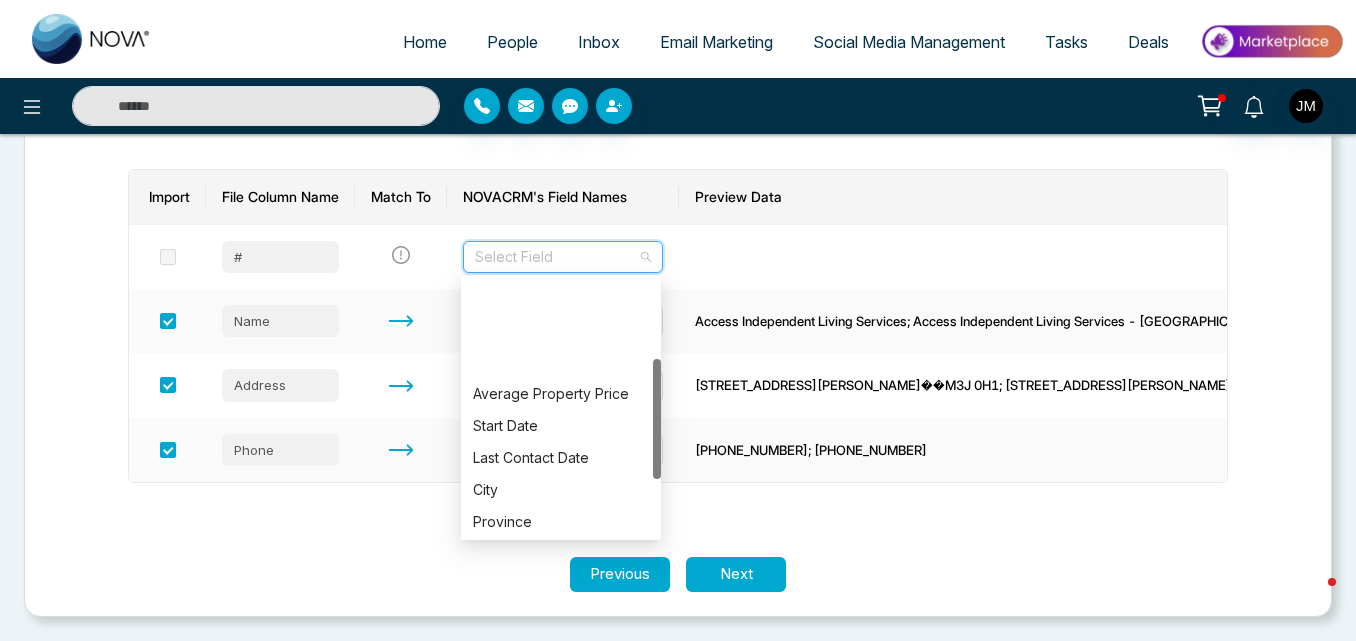 scroll, scrollTop: 0, scrollLeft: 0, axis: both 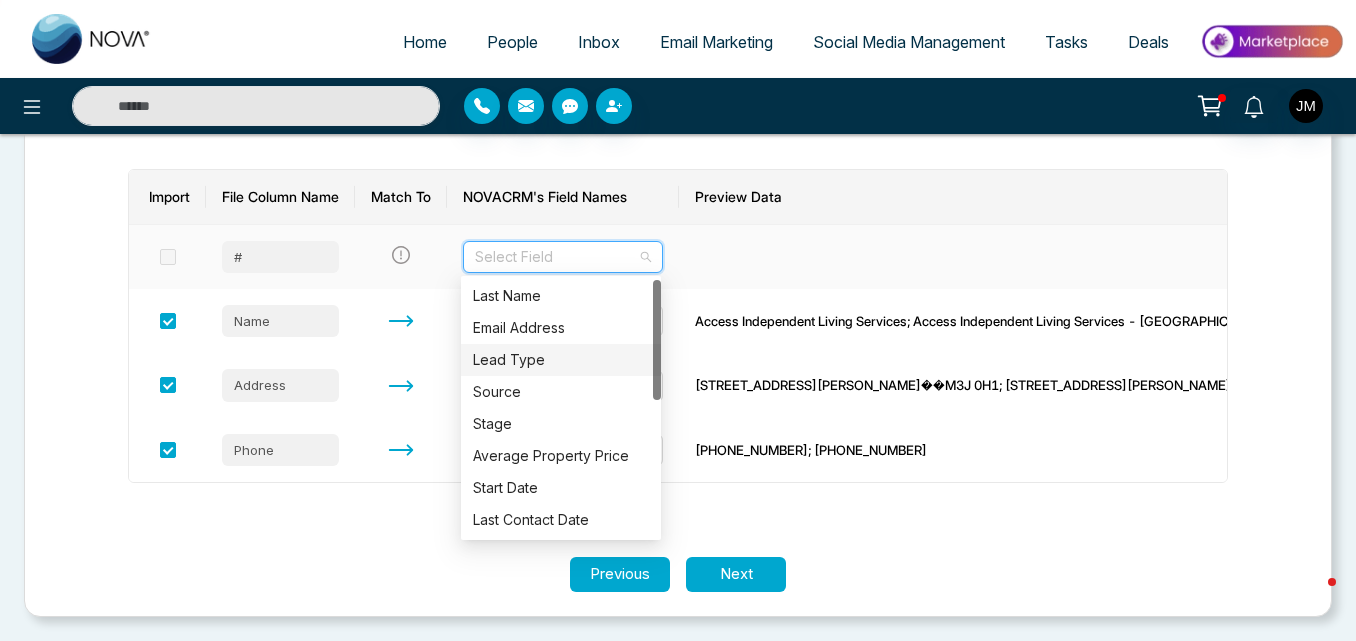 drag, startPoint x: 658, startPoint y: 355, endPoint x: 666, endPoint y: 278, distance: 77.41447 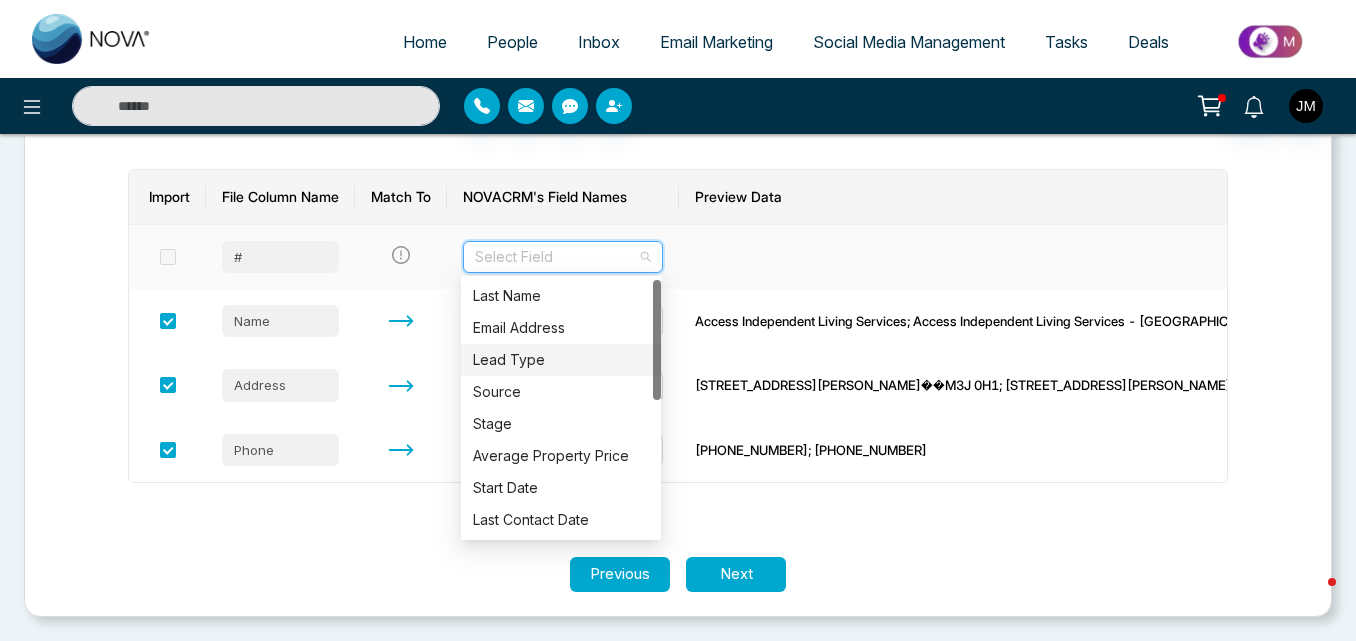 click on "Home People Inbox Email Marketing Social Media Management Tasks Deals Import People Upload   Match   Tag   Let's make sure your data transfers correctly. Each column of your file needs to be matched to a field in NOVACRM. Select the columns you want to import and update. Import File Column Name Match To NOVACRM's Field Names Preview Data # Select Field Name First Name Access Independent Living Services; Access Independent Living Services - [GEOGRAPHIC_DATA] - Supportive Housing Address Address [STREET_ADDRESS][PERSON_NAME]; [STREET_ADDRESS][PERSON_NAME] Phone Phone Number [PHONE_NUMBER]; [PHONE_NUMBER] Previous Next /lead-import first_name last_name First Name Last Name Email Address Phone Number Lead Type Source Stage Average Property Price Start Date Last Contact Date email_address contact_number lead_type Last Name Email Address Phone Number Lead Type Source Stage Average Property Price Start Date Last Contact Date City email_address lead_type source Last Name" at bounding box center [678, 61] 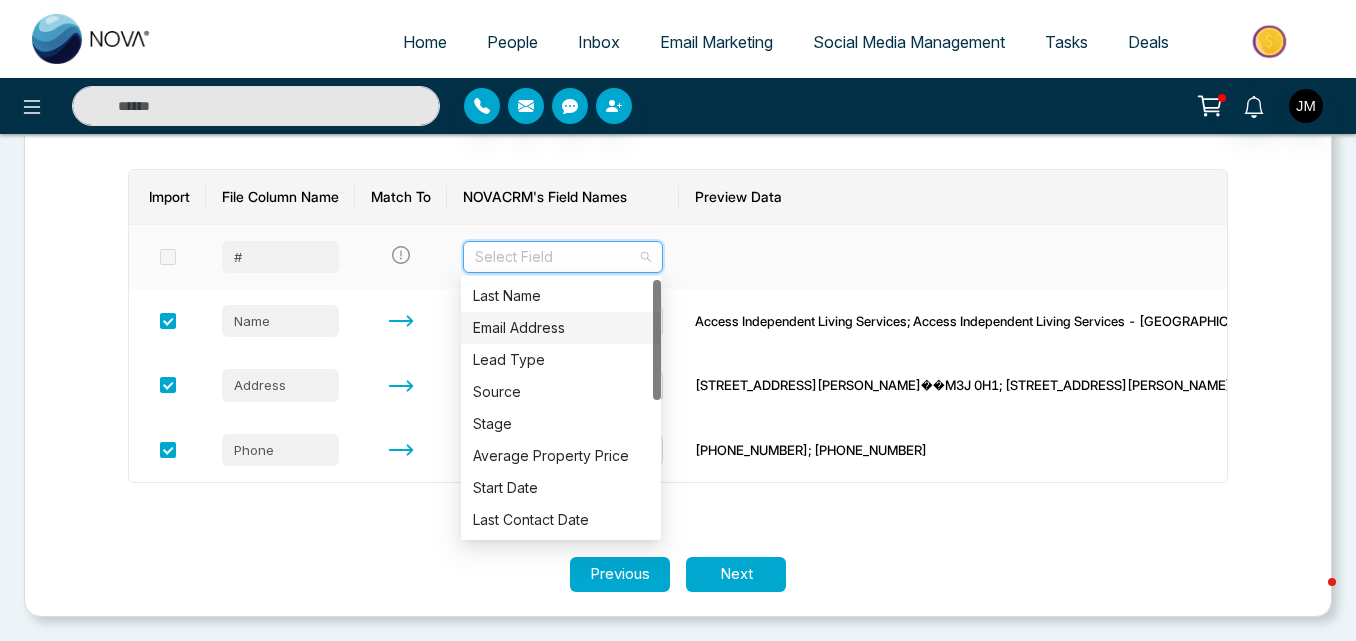 click on "Email Address" at bounding box center (561, 328) 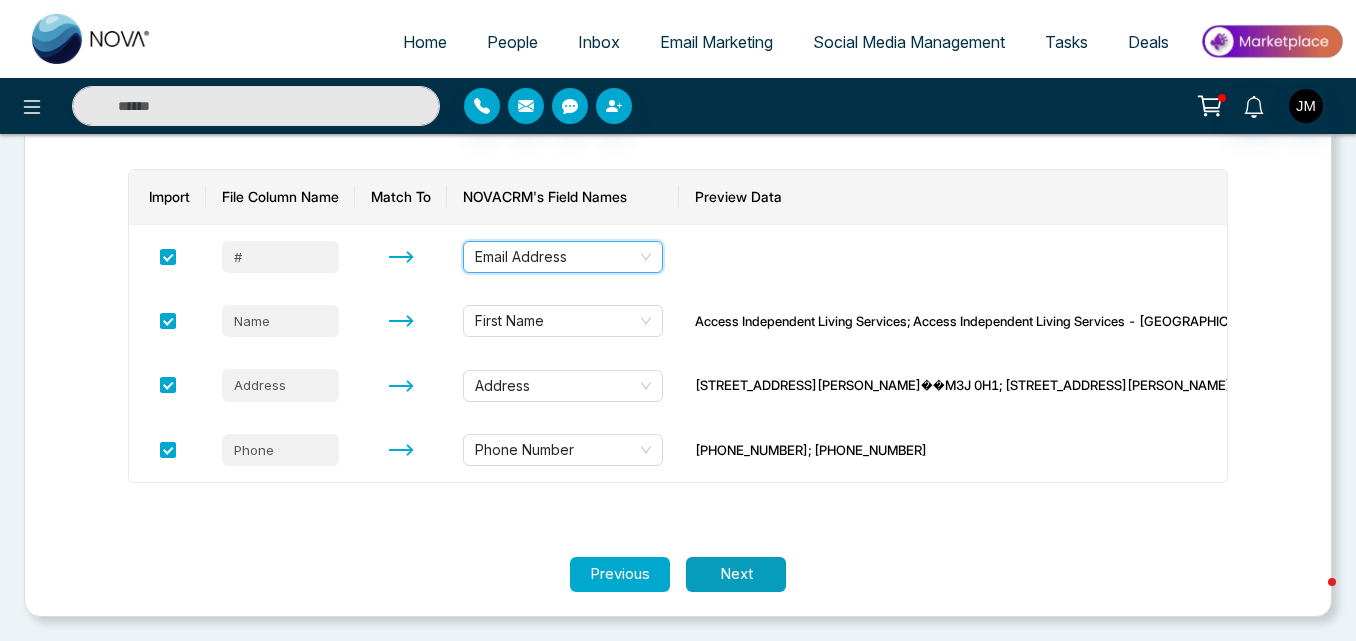 click on "Next" at bounding box center (736, 574) 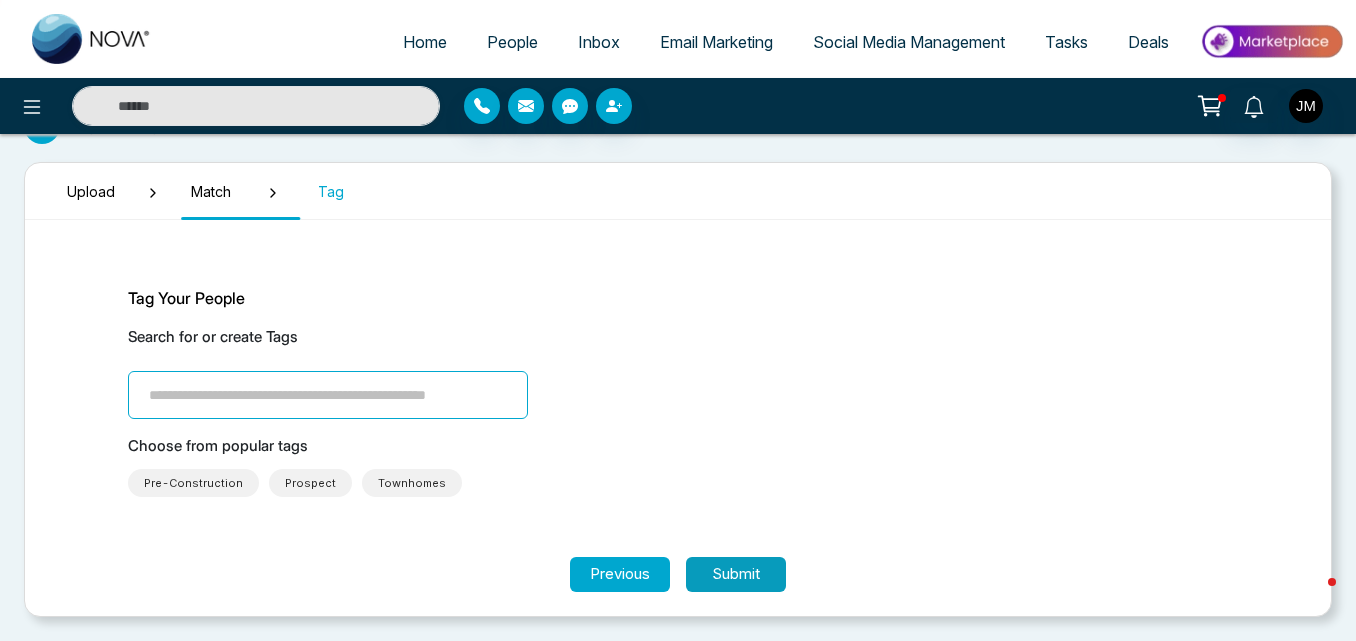 scroll, scrollTop: 42, scrollLeft: 0, axis: vertical 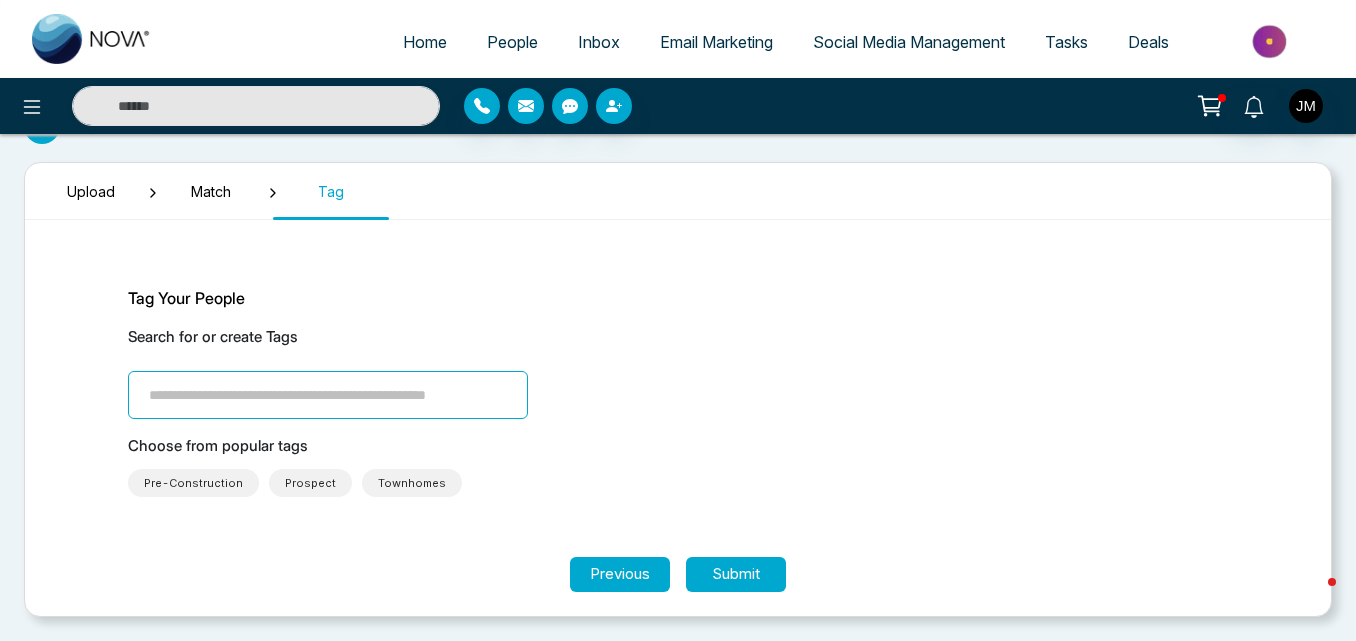 click at bounding box center [328, 395] 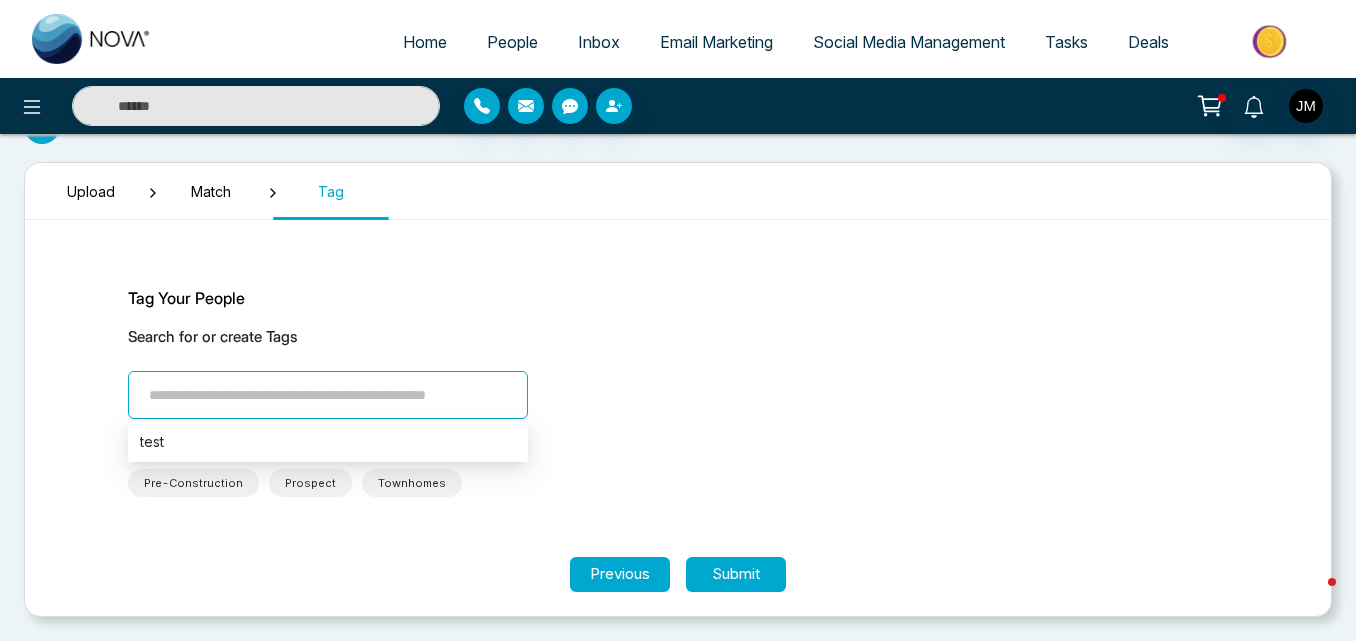 click at bounding box center (328, 395) 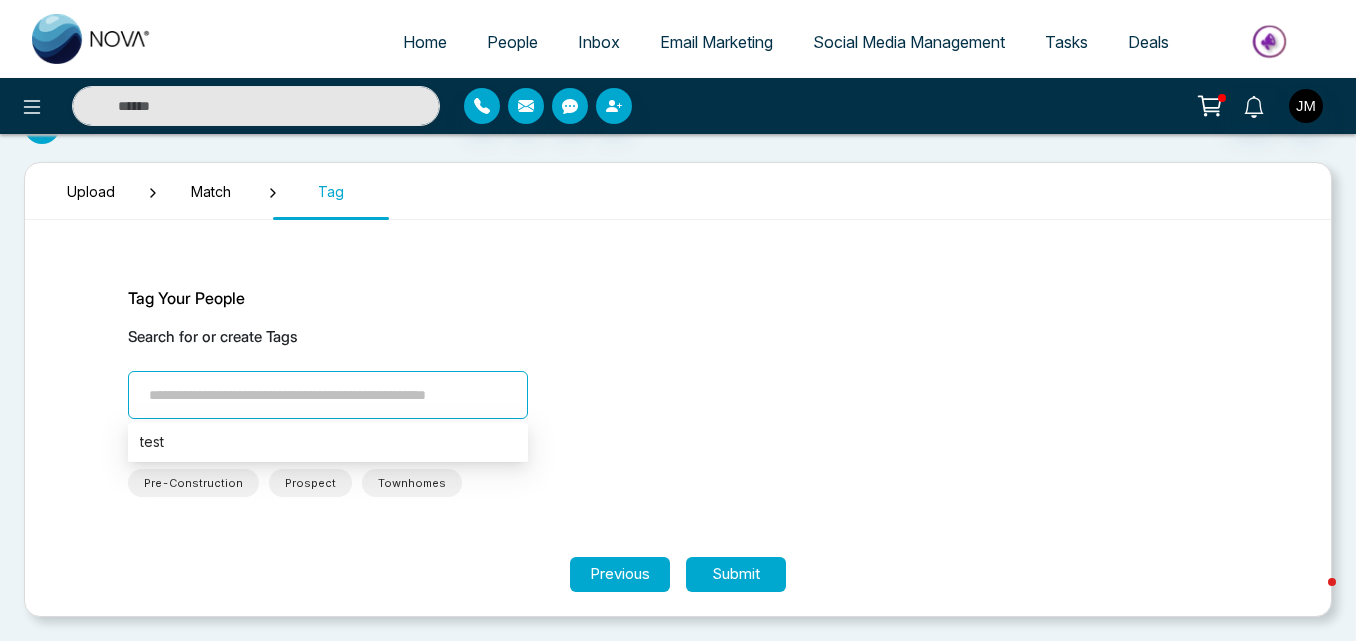 paste on "**********" 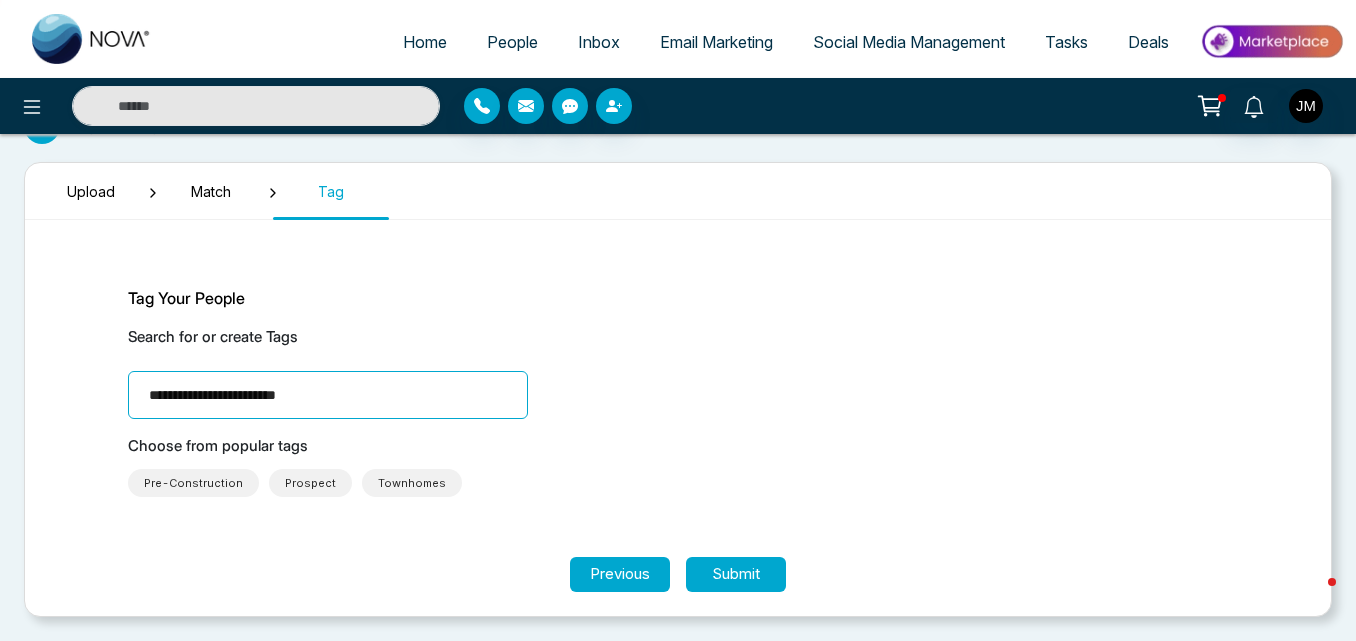 click on "**********" at bounding box center [328, 395] 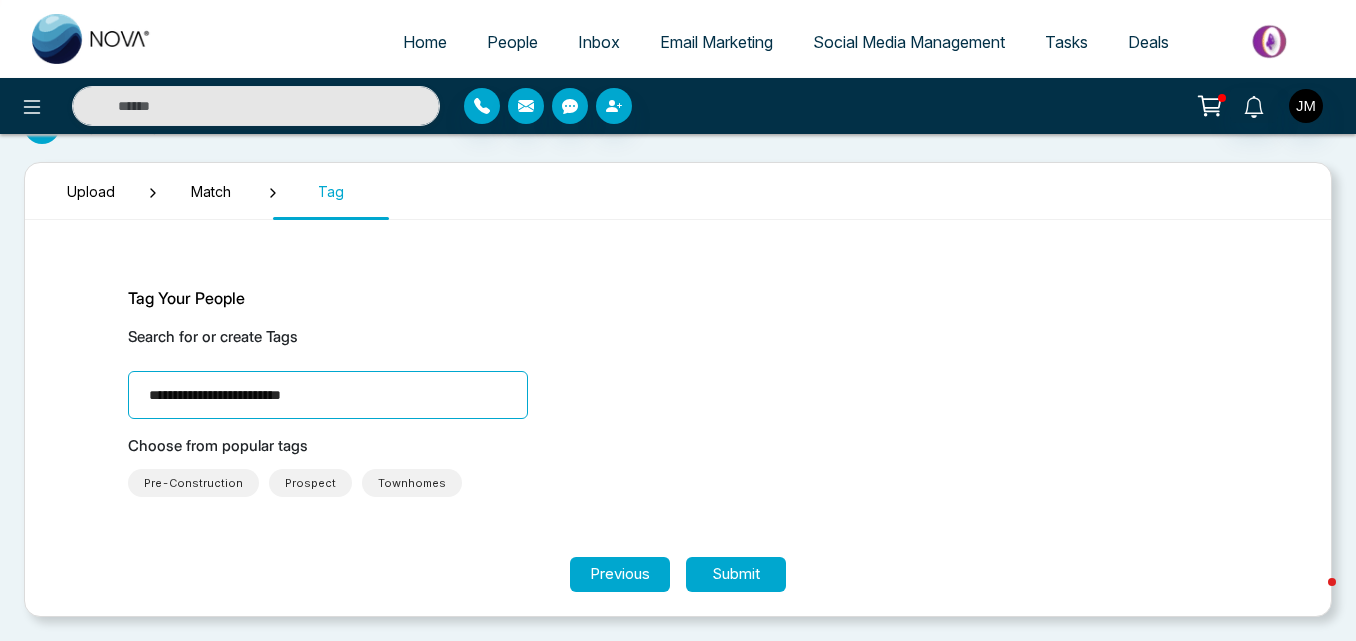 click on "**********" at bounding box center (328, 395) 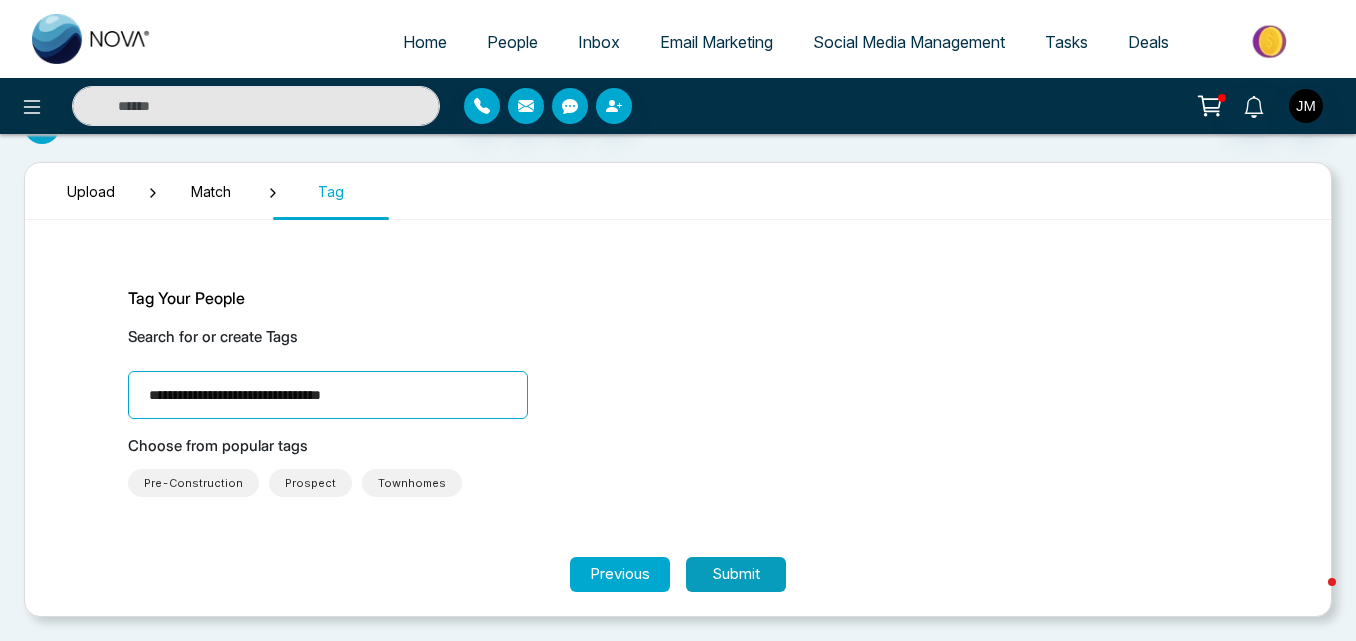 click on "Submit" at bounding box center [736, 574] 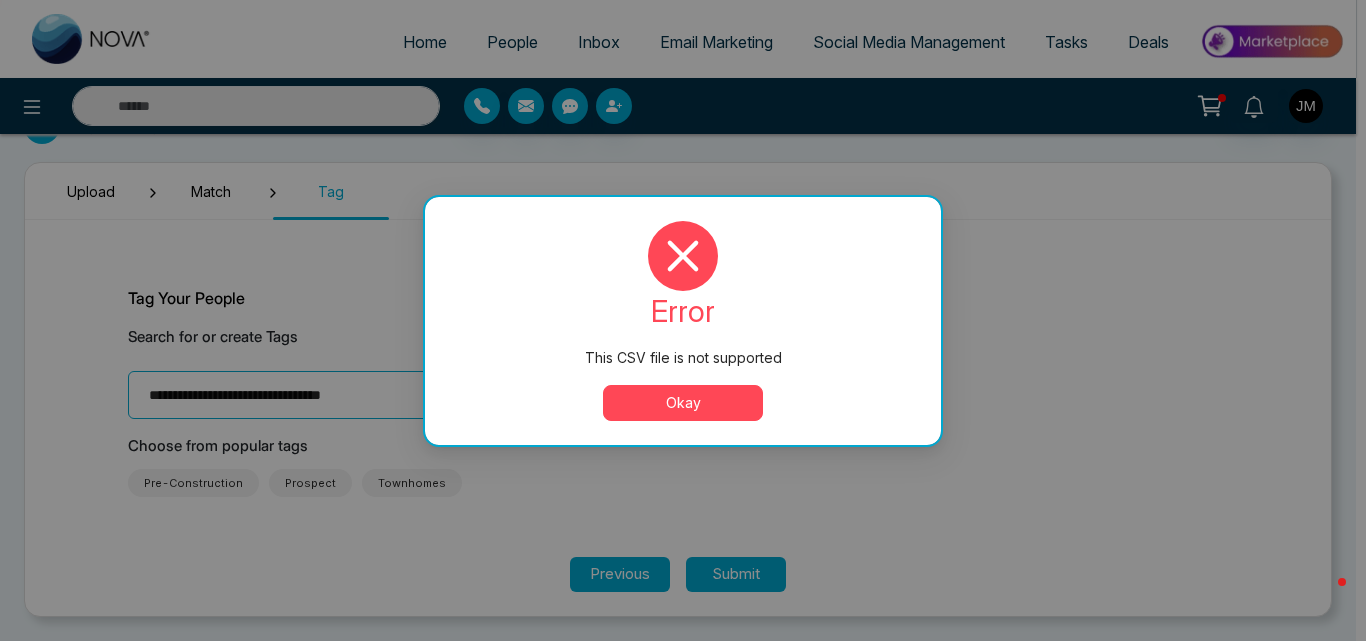 click on "Okay" at bounding box center [683, 403] 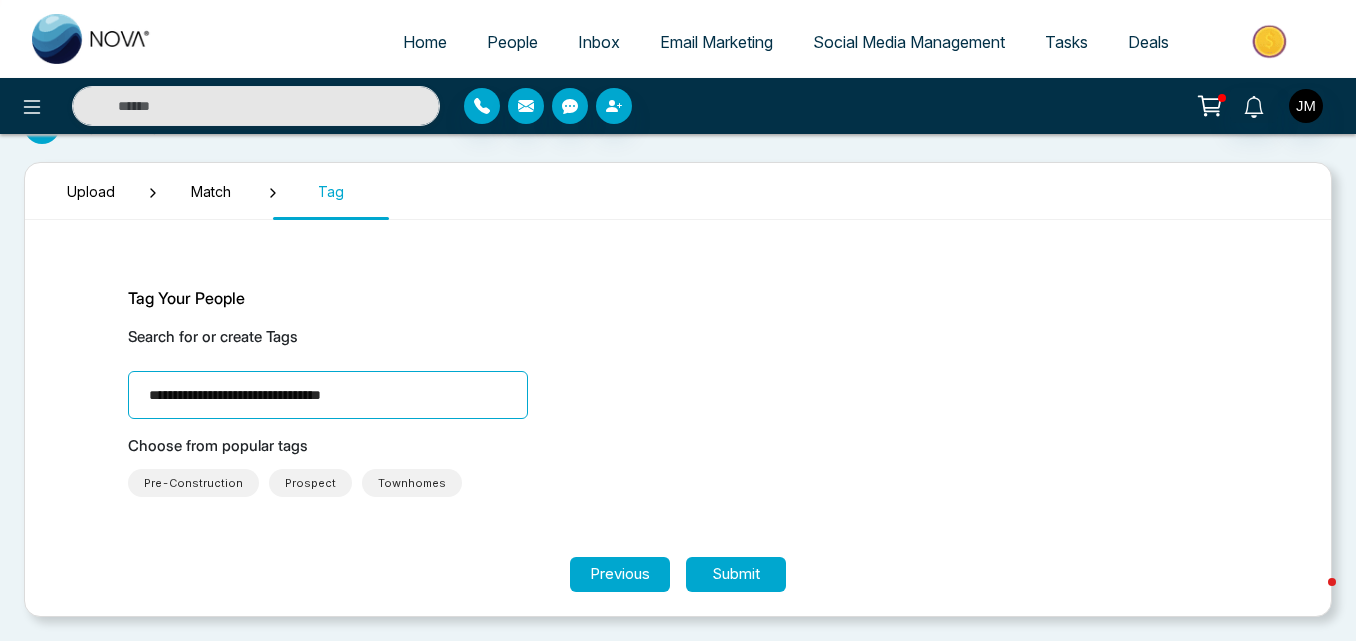 click on "**********" at bounding box center [328, 395] 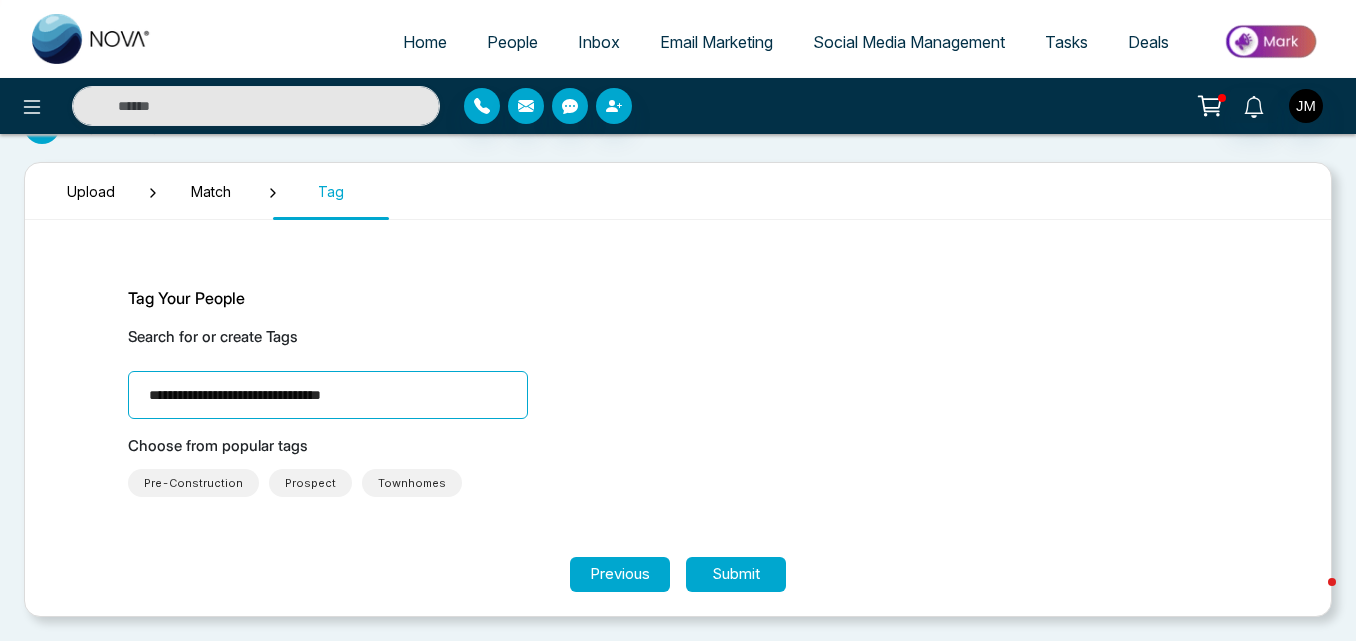 click on "**********" at bounding box center (328, 395) 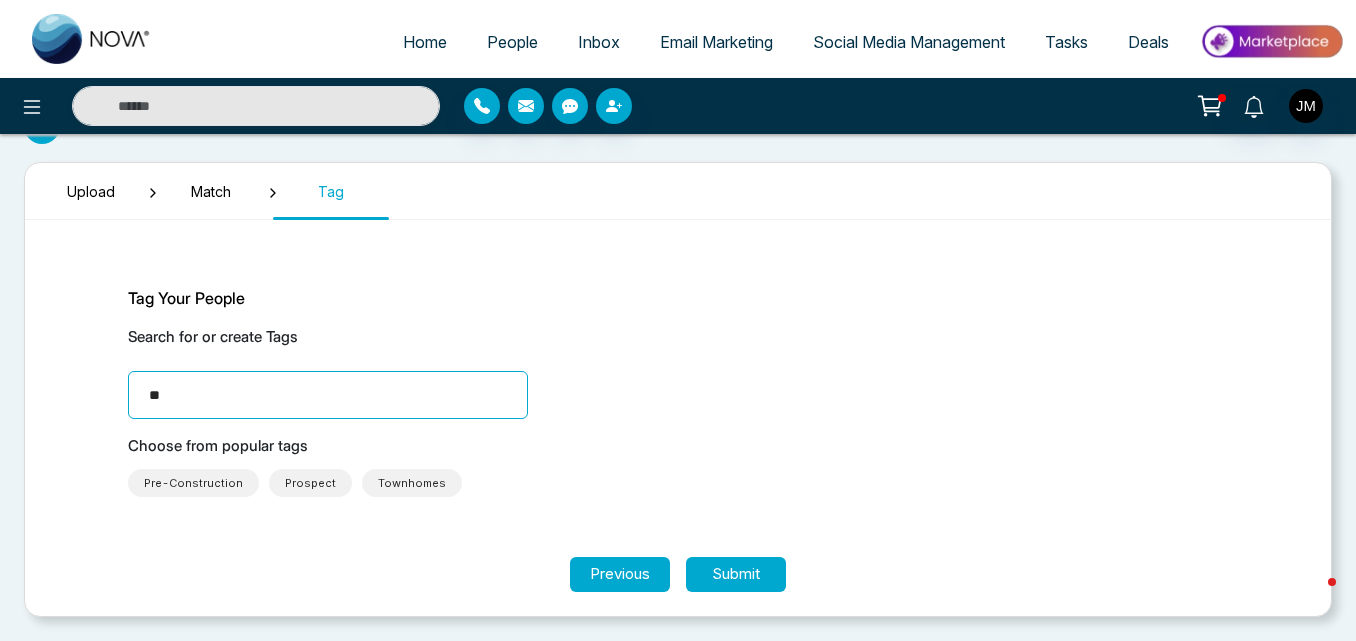 type on "*" 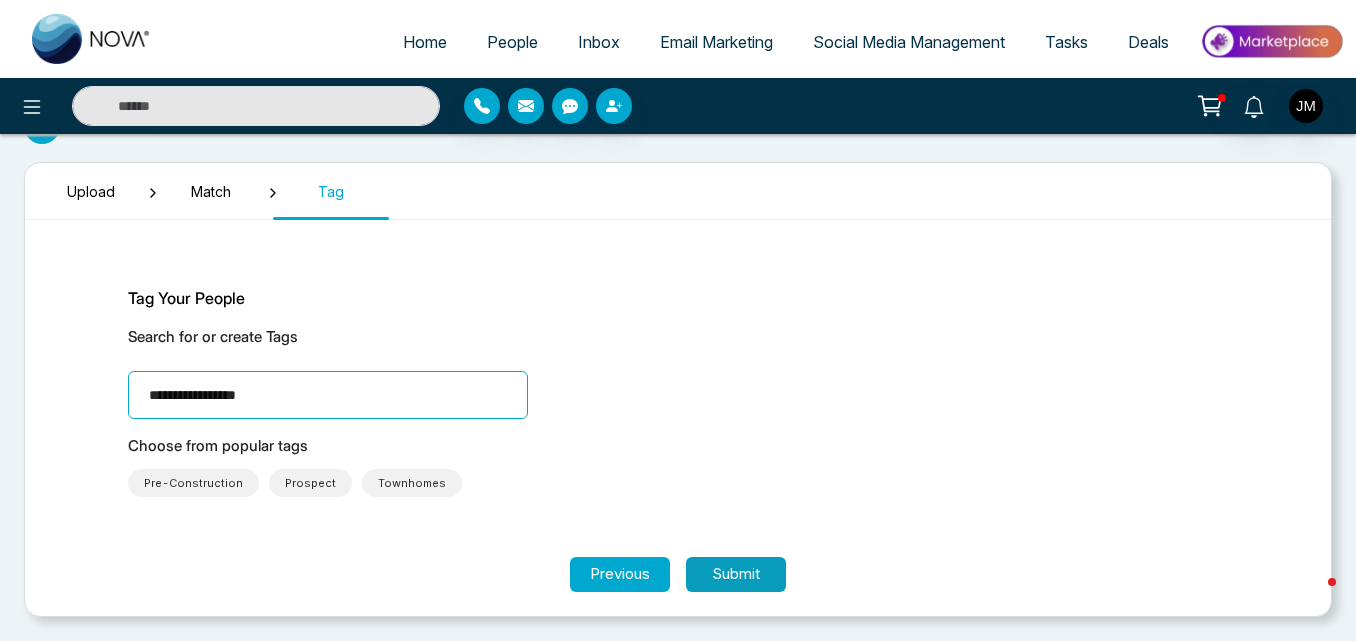 type on "**********" 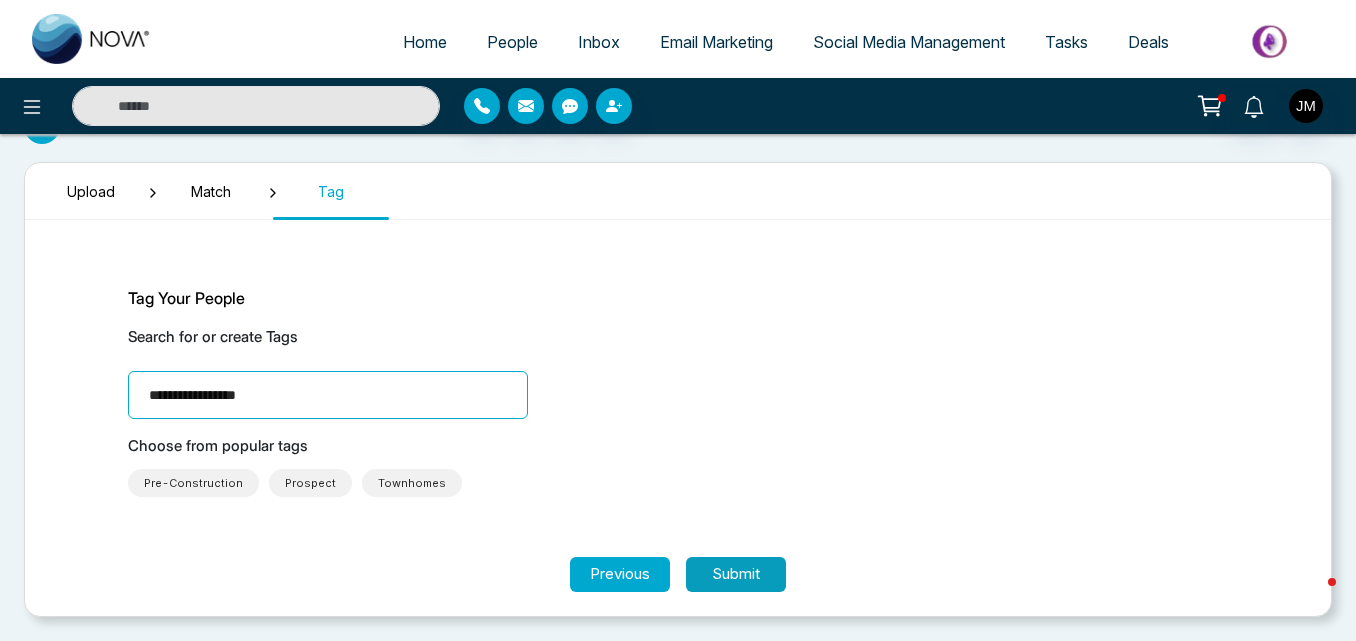 click on "Submit" at bounding box center [736, 574] 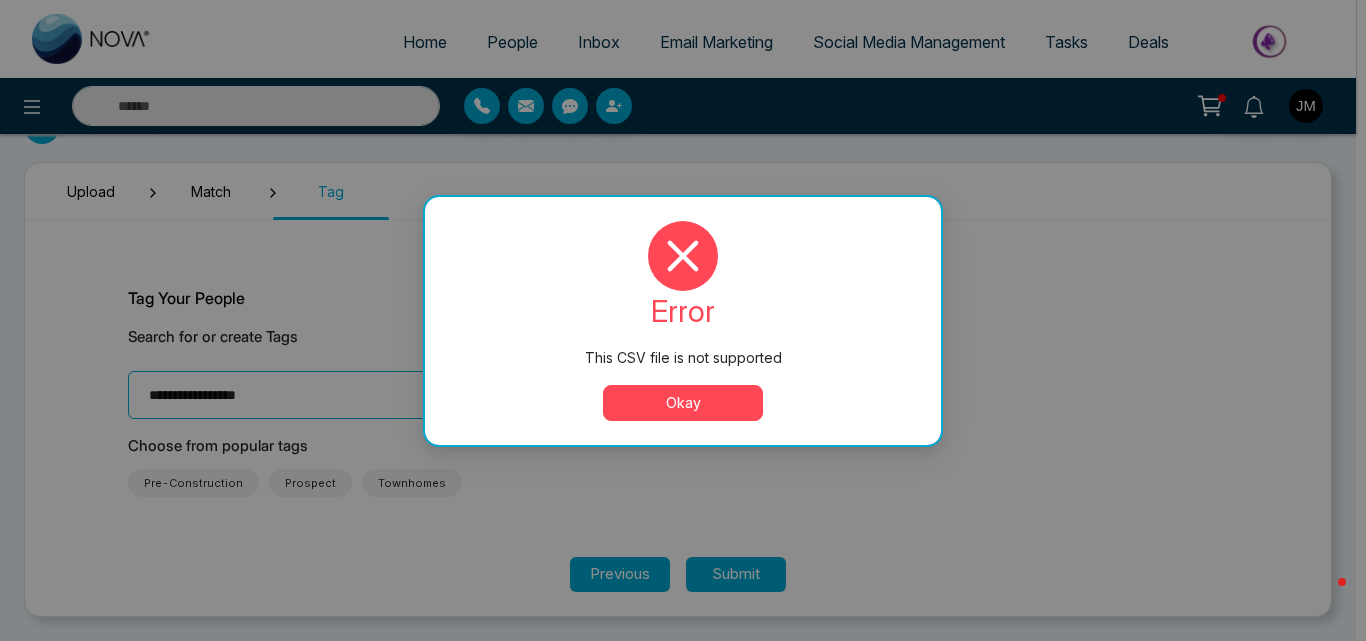 click on "Okay" at bounding box center [683, 403] 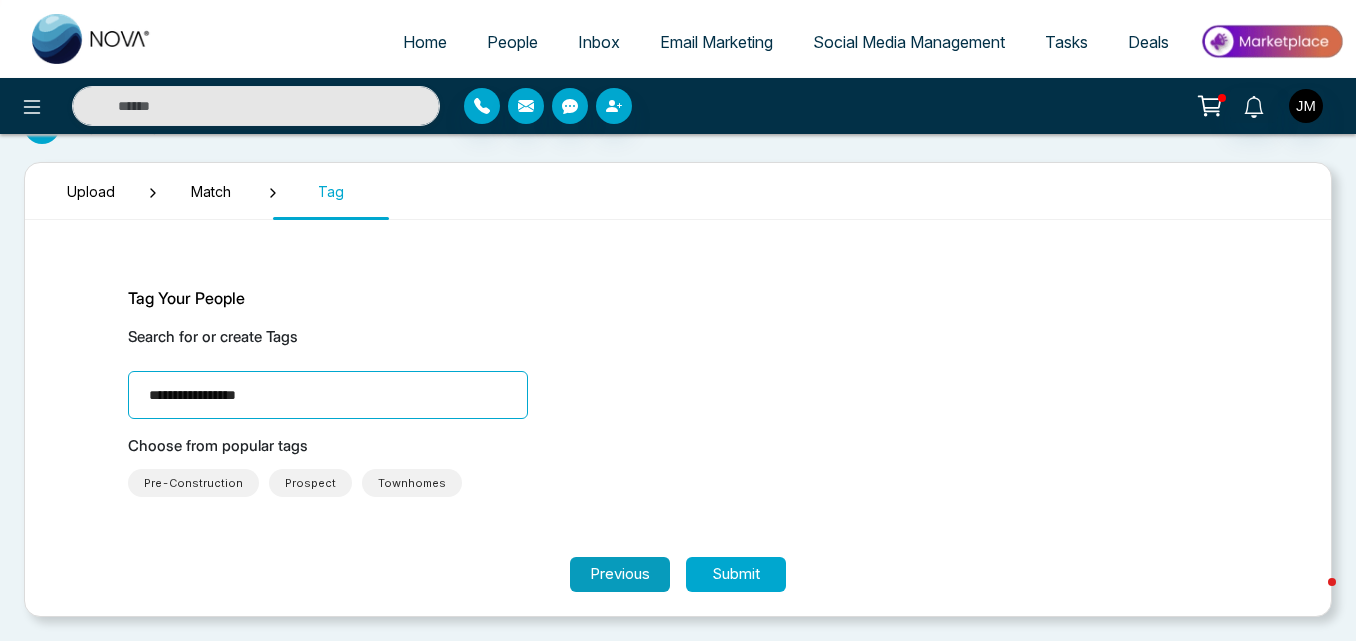 click on "Previous" at bounding box center (620, 574) 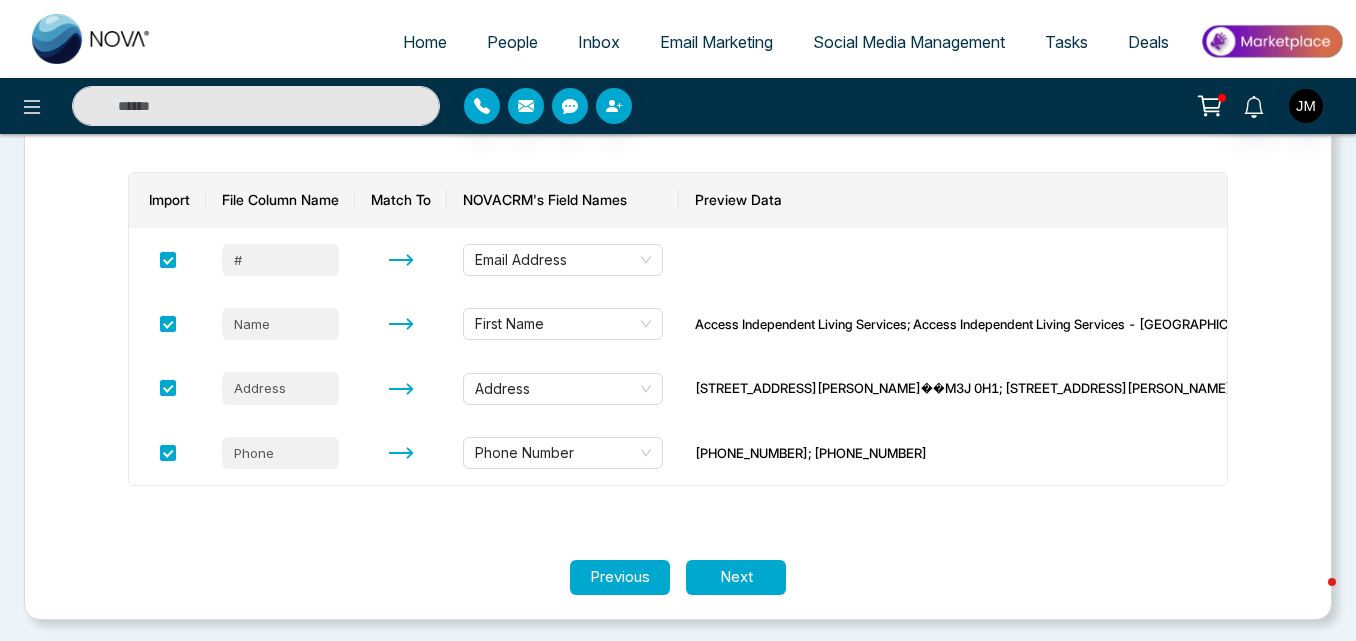 scroll, scrollTop: 259, scrollLeft: 0, axis: vertical 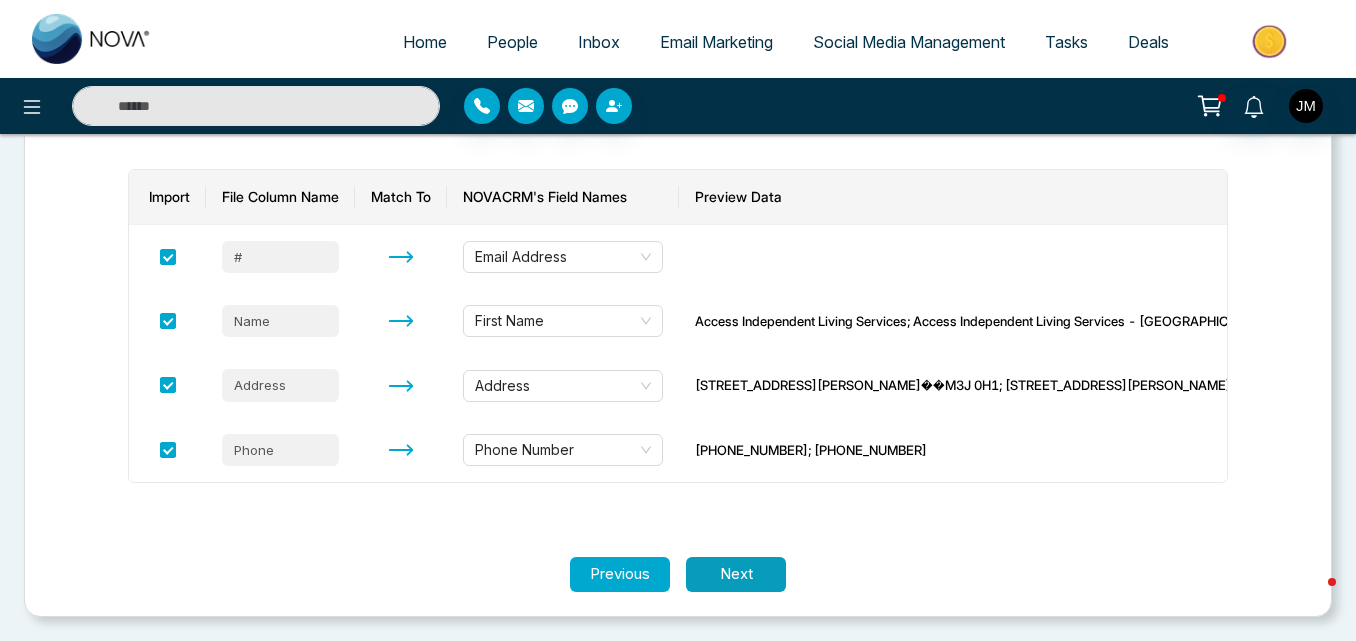 click on "Next" at bounding box center [736, 574] 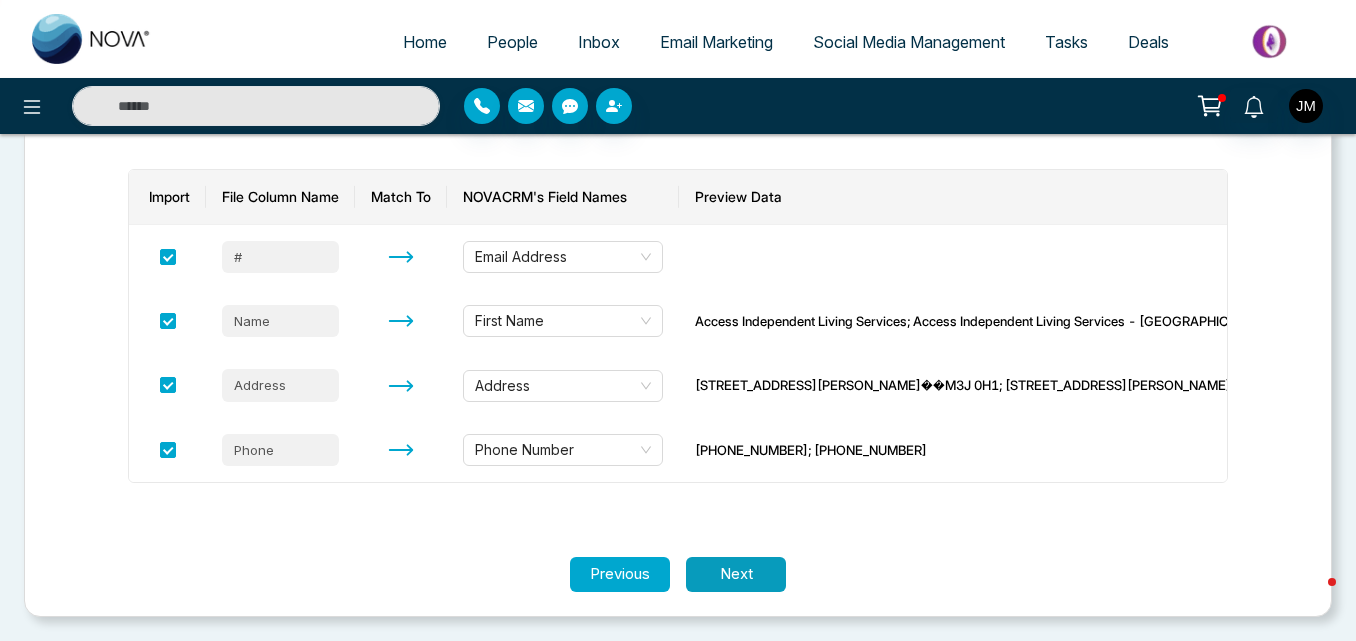scroll, scrollTop: 42, scrollLeft: 0, axis: vertical 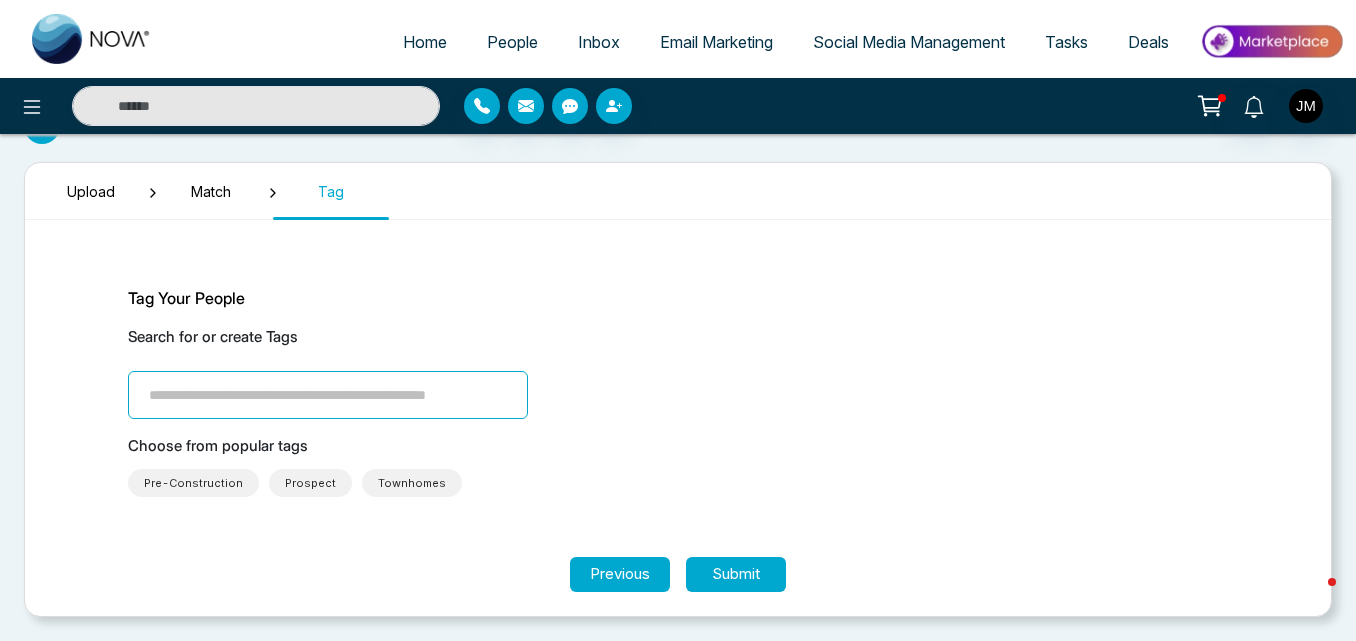 click at bounding box center (328, 395) 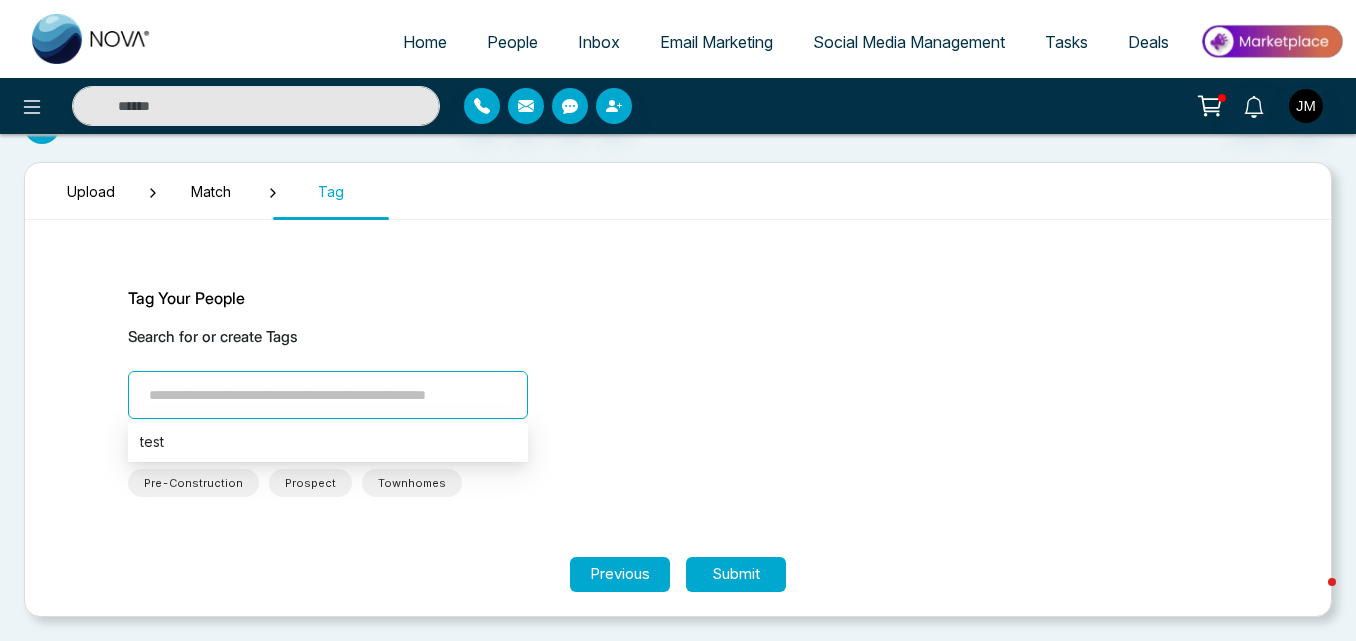 paste on "**********" 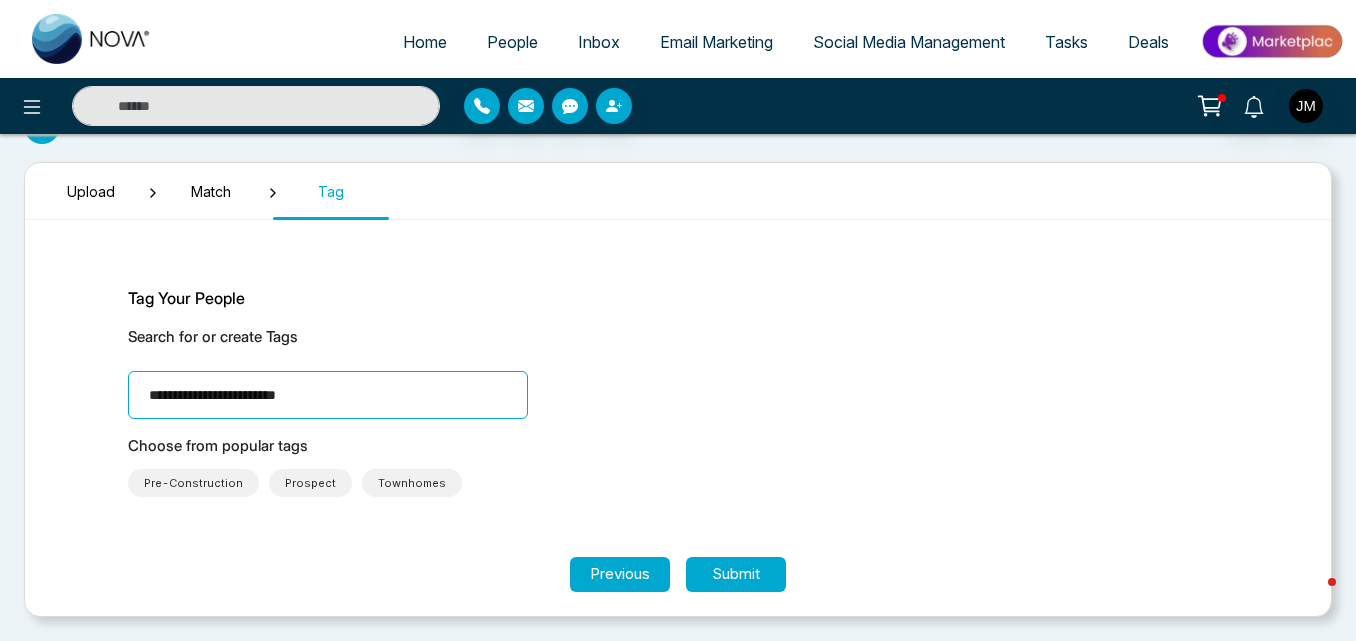 click on "**********" at bounding box center [328, 395] 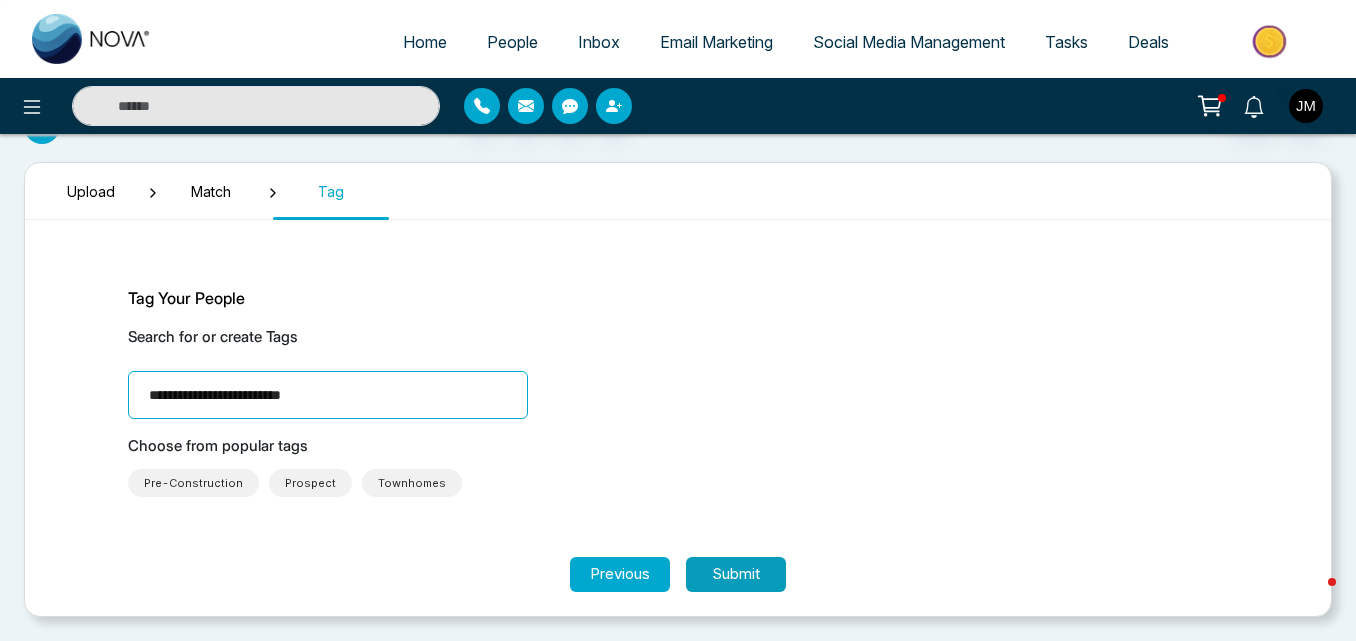 type on "**********" 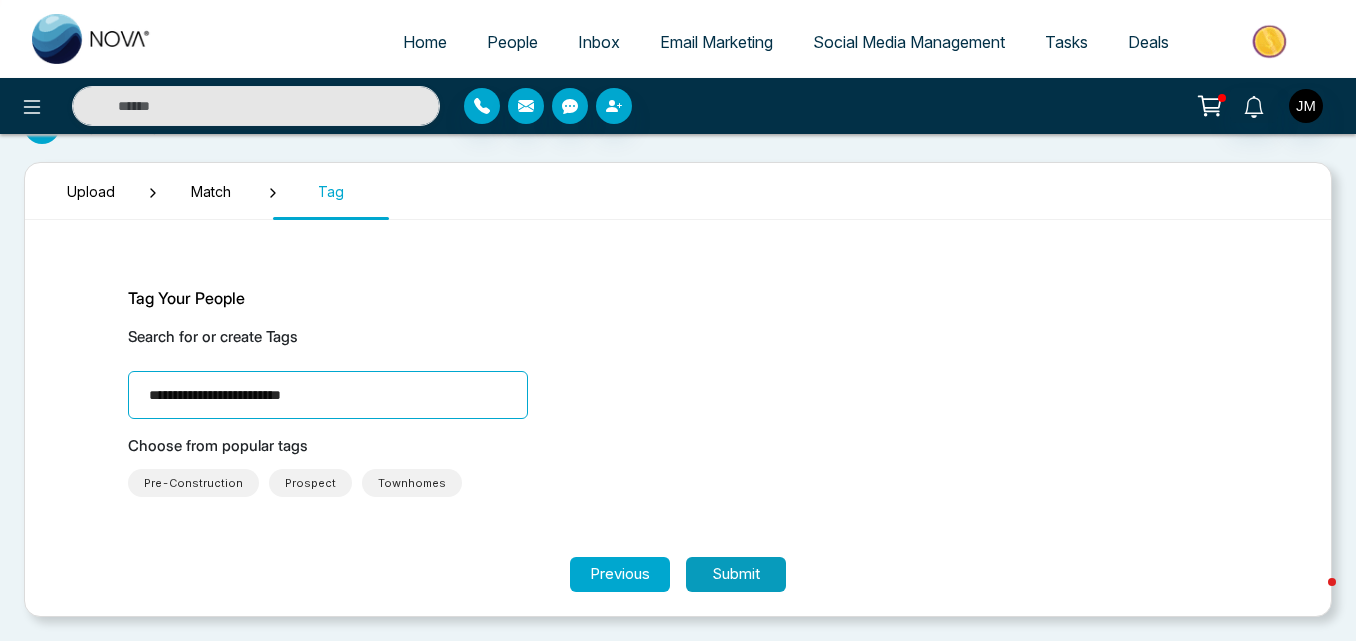 click on "Submit" at bounding box center [736, 574] 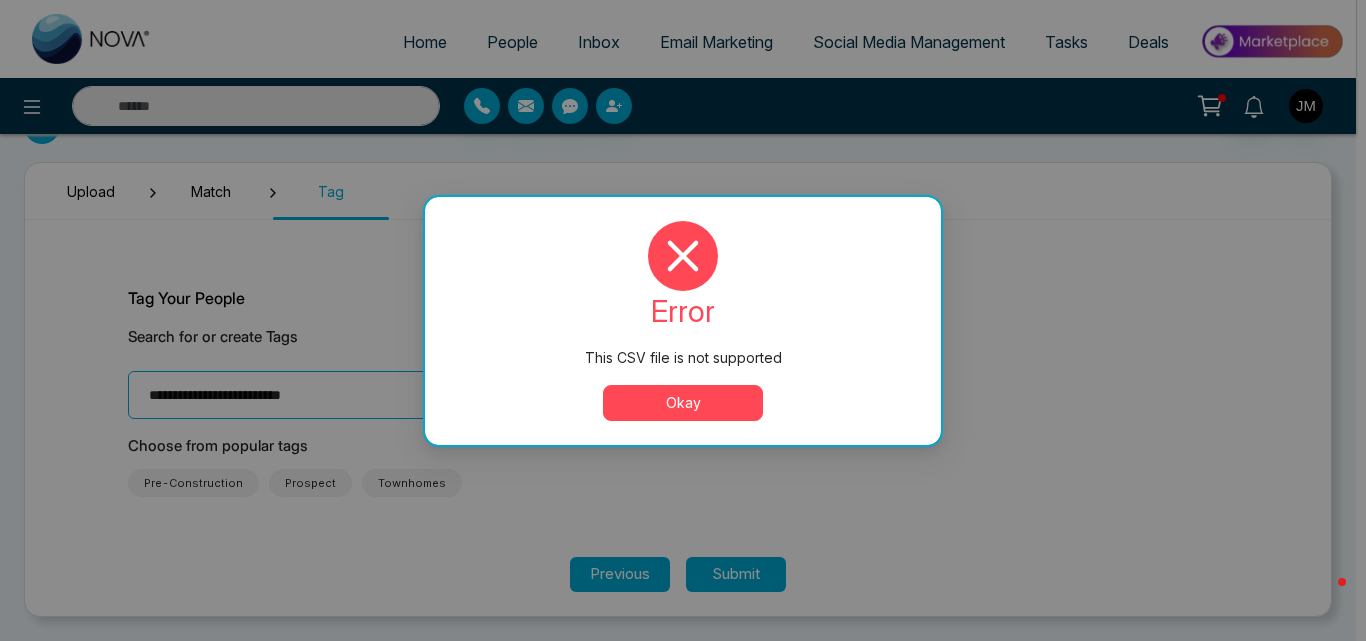 click on "Okay" at bounding box center [683, 403] 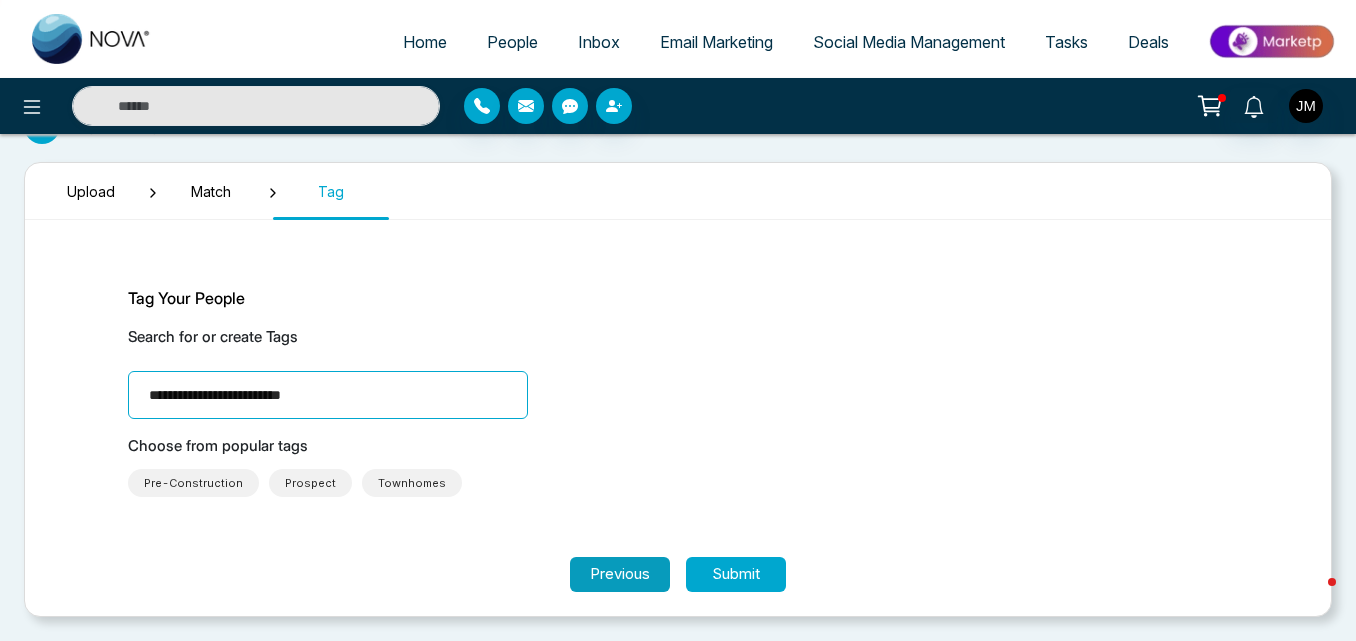 click on "Previous" at bounding box center (620, 574) 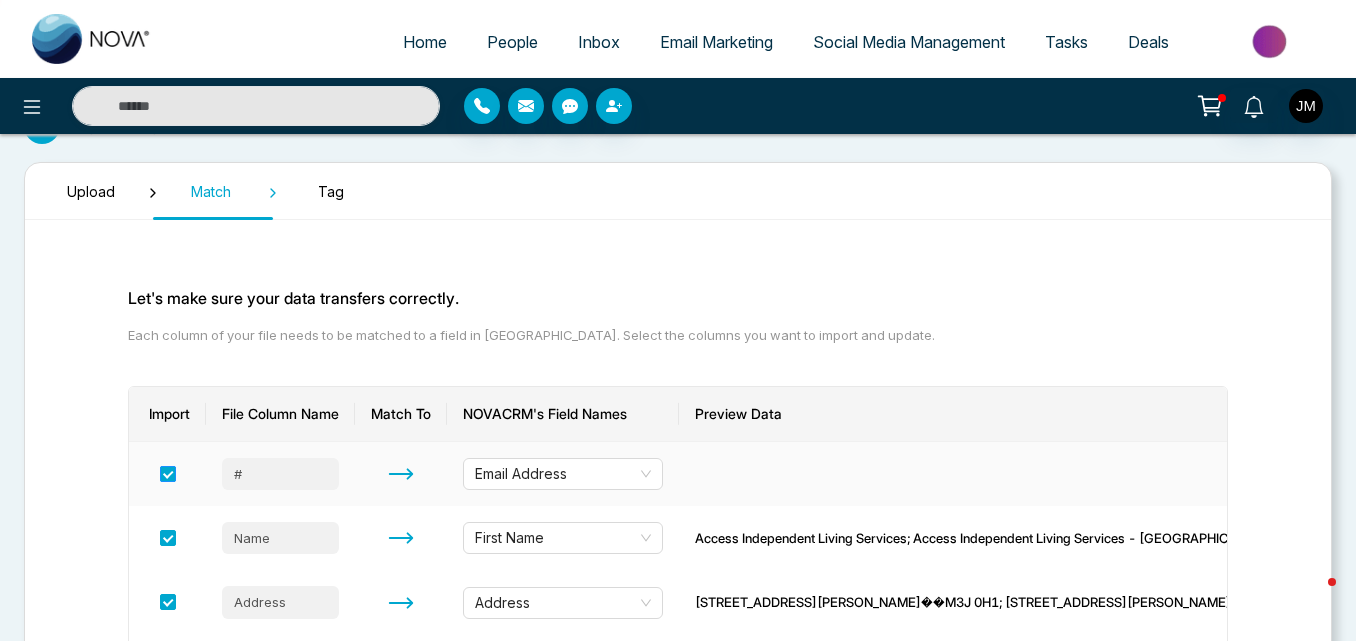 click at bounding box center [168, 474] 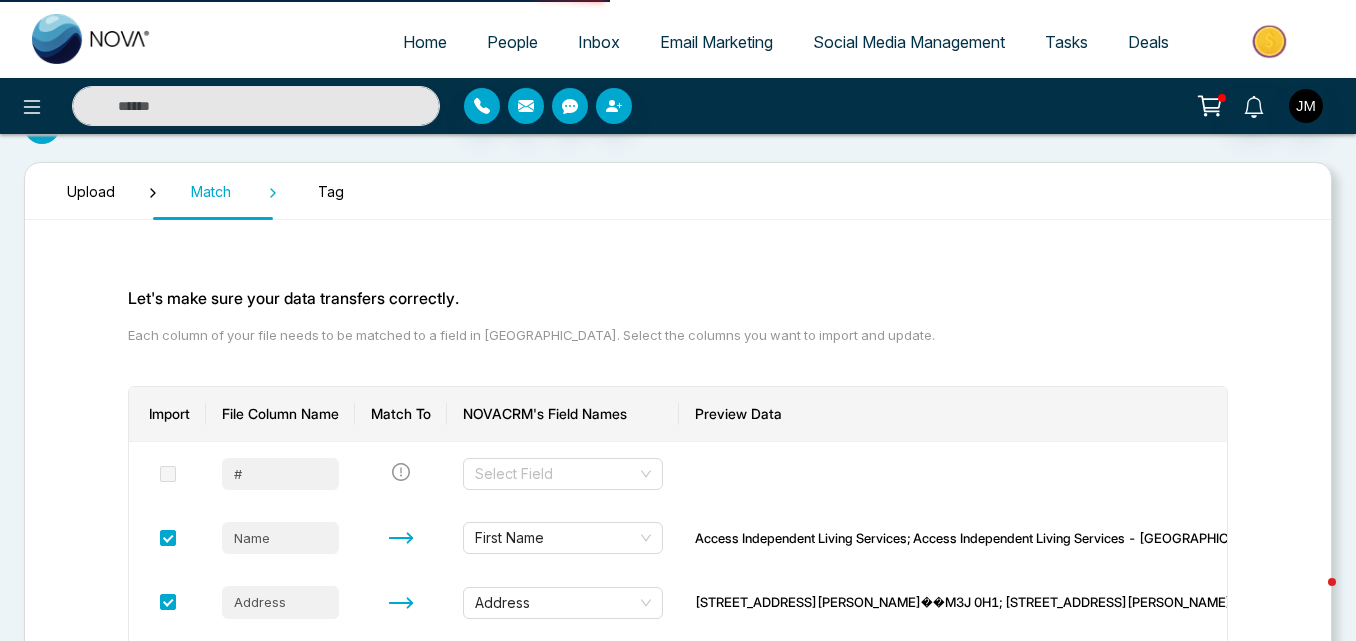 scroll, scrollTop: 0, scrollLeft: 0, axis: both 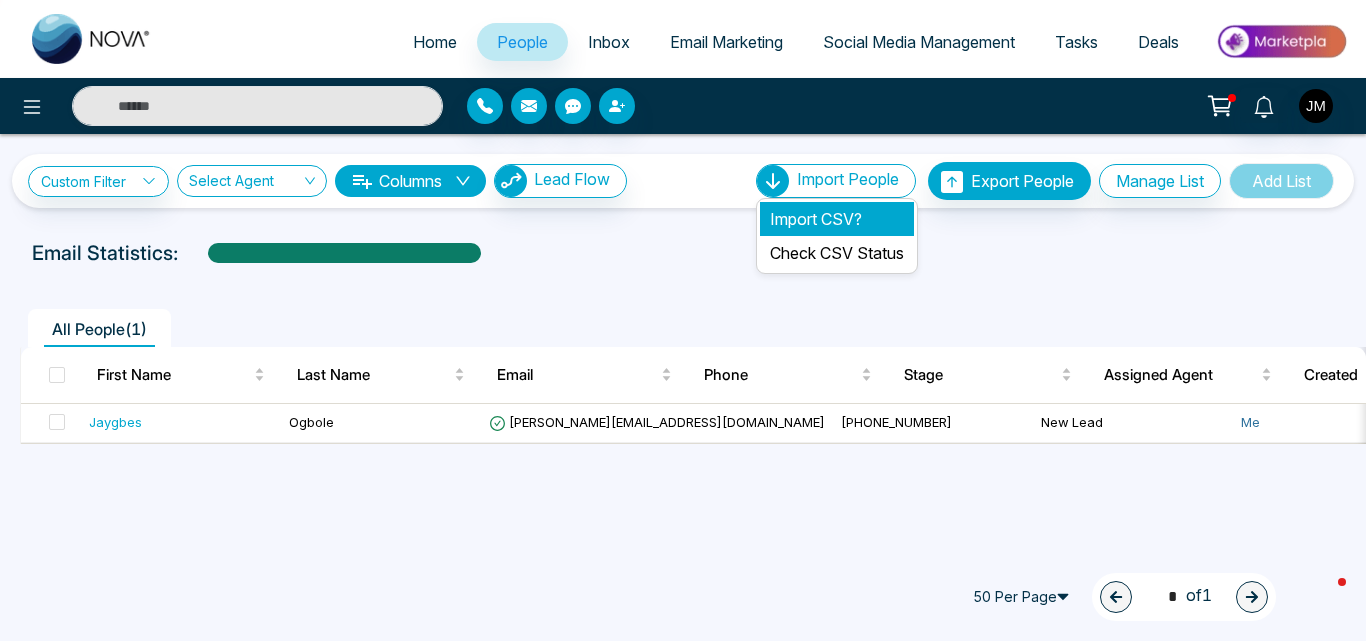 click on "Import CSV?" at bounding box center [837, 219] 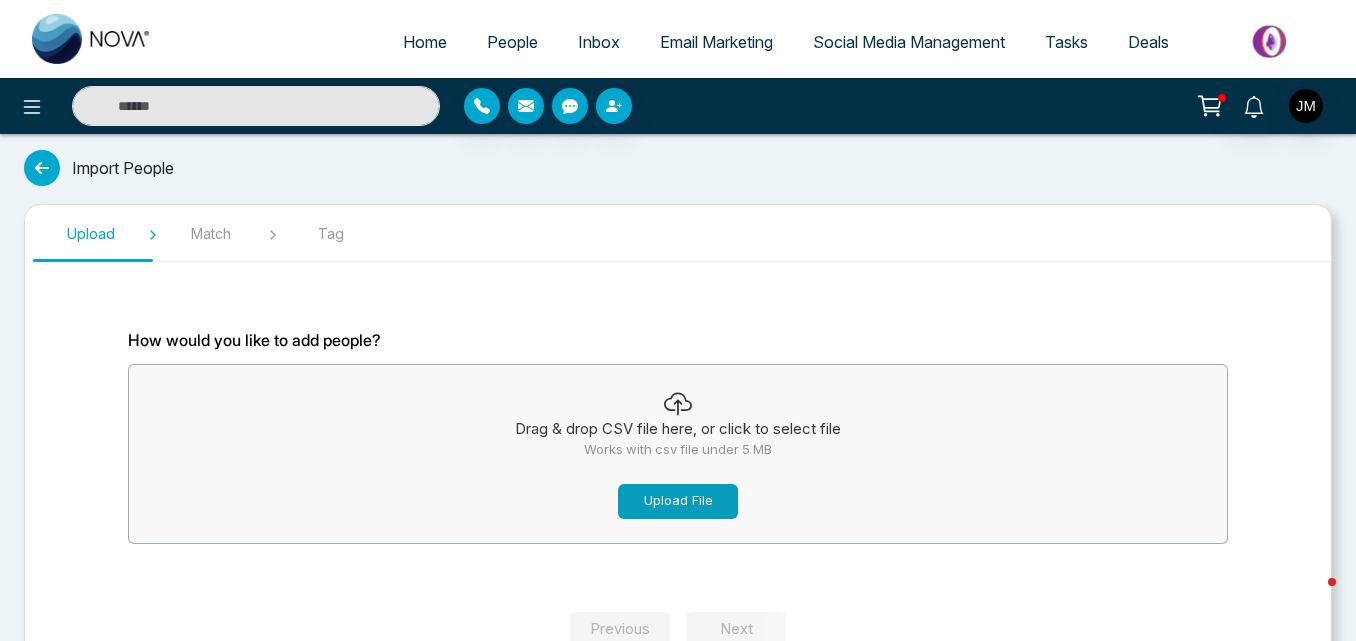 click on "Upload File" at bounding box center (678, 501) 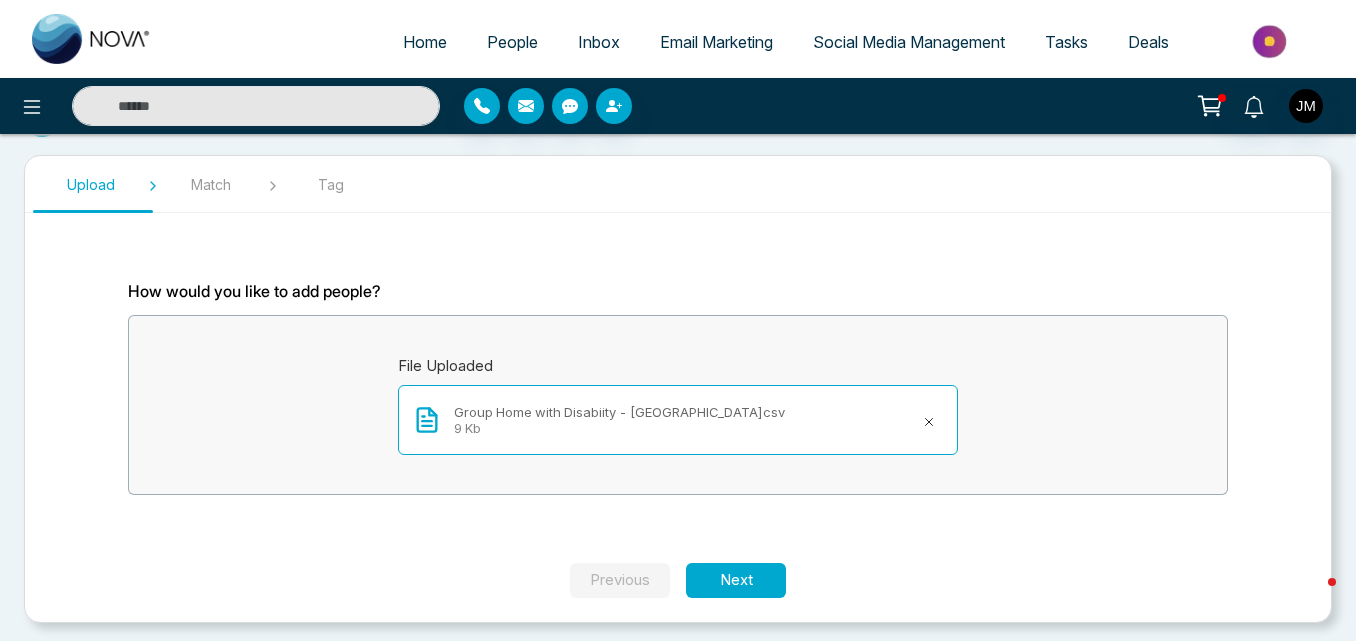 scroll, scrollTop: 55, scrollLeft: 0, axis: vertical 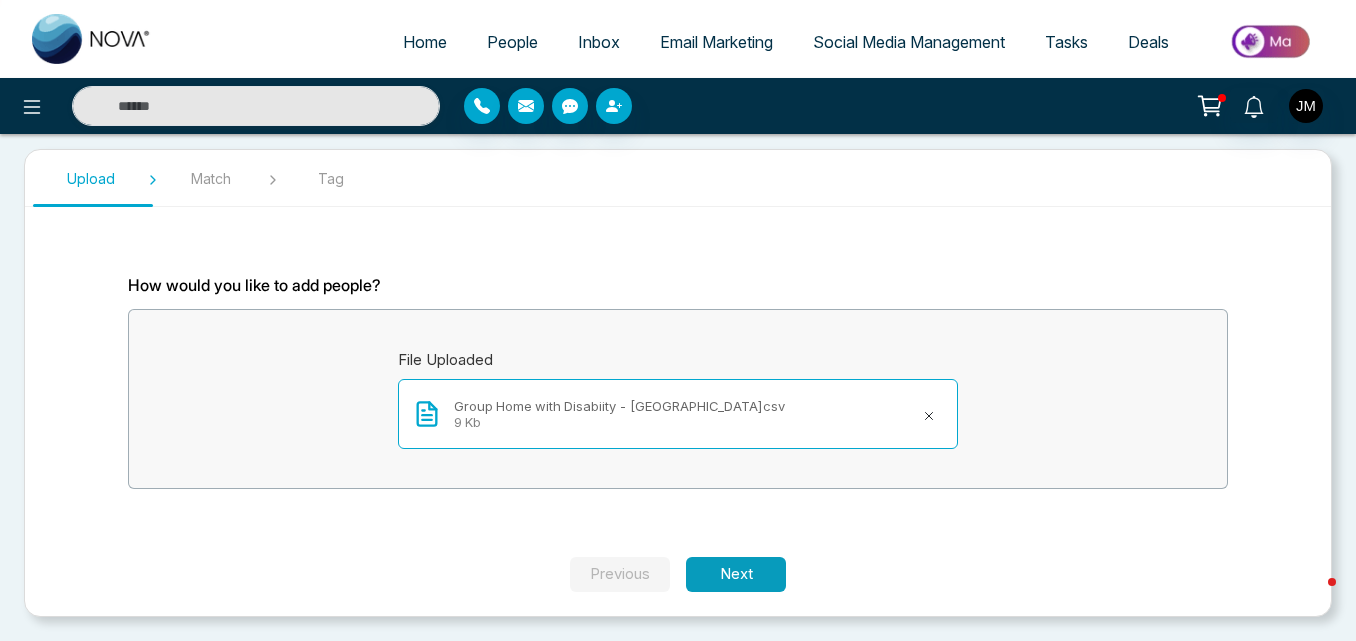 click on "Next" at bounding box center (736, 574) 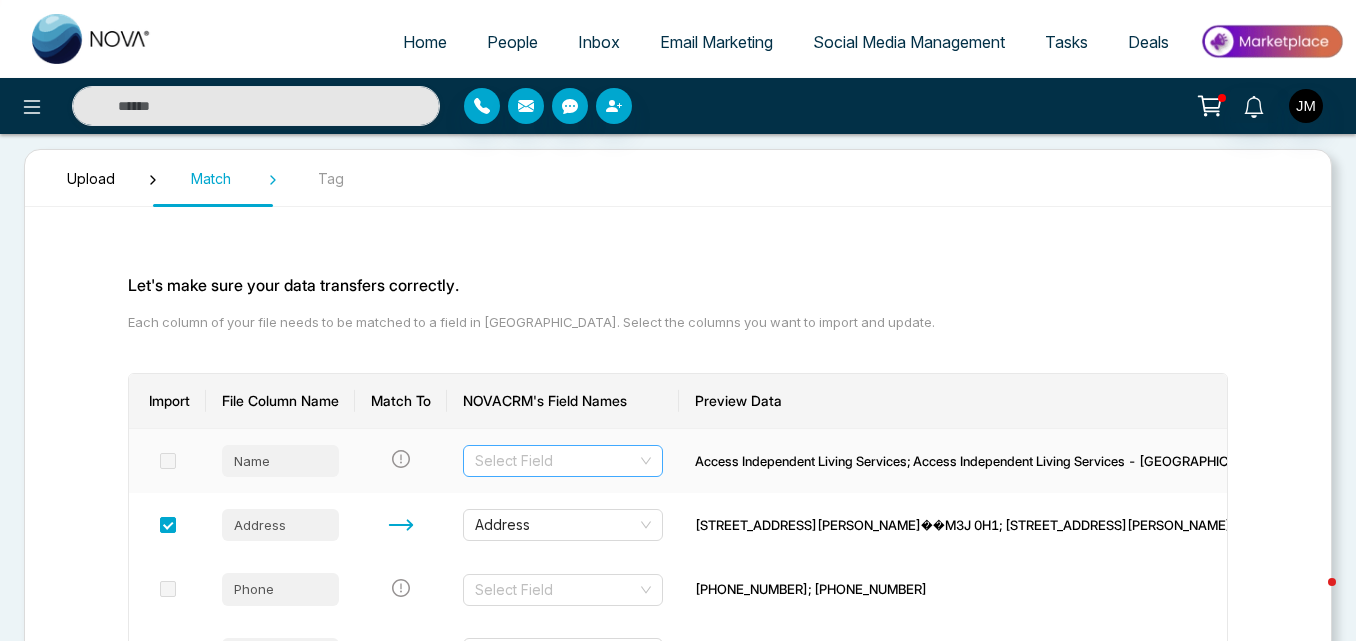 click on "Select Field" at bounding box center (563, 461) 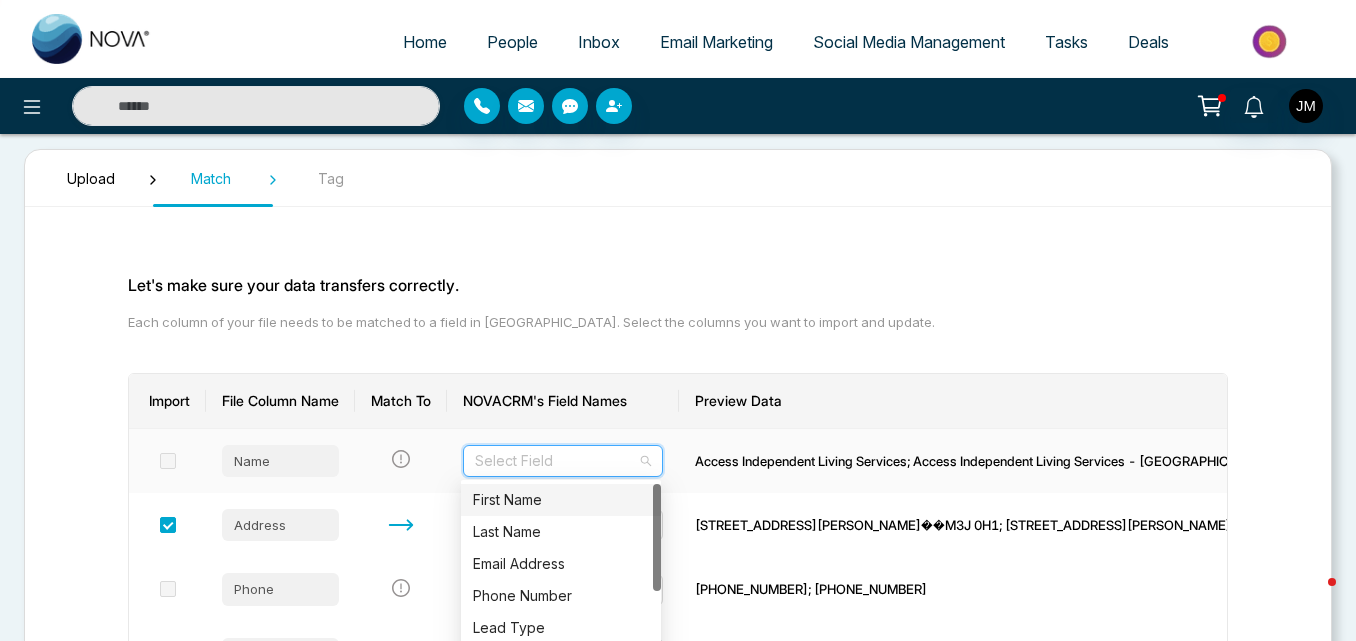 click on "First Name" at bounding box center (561, 500) 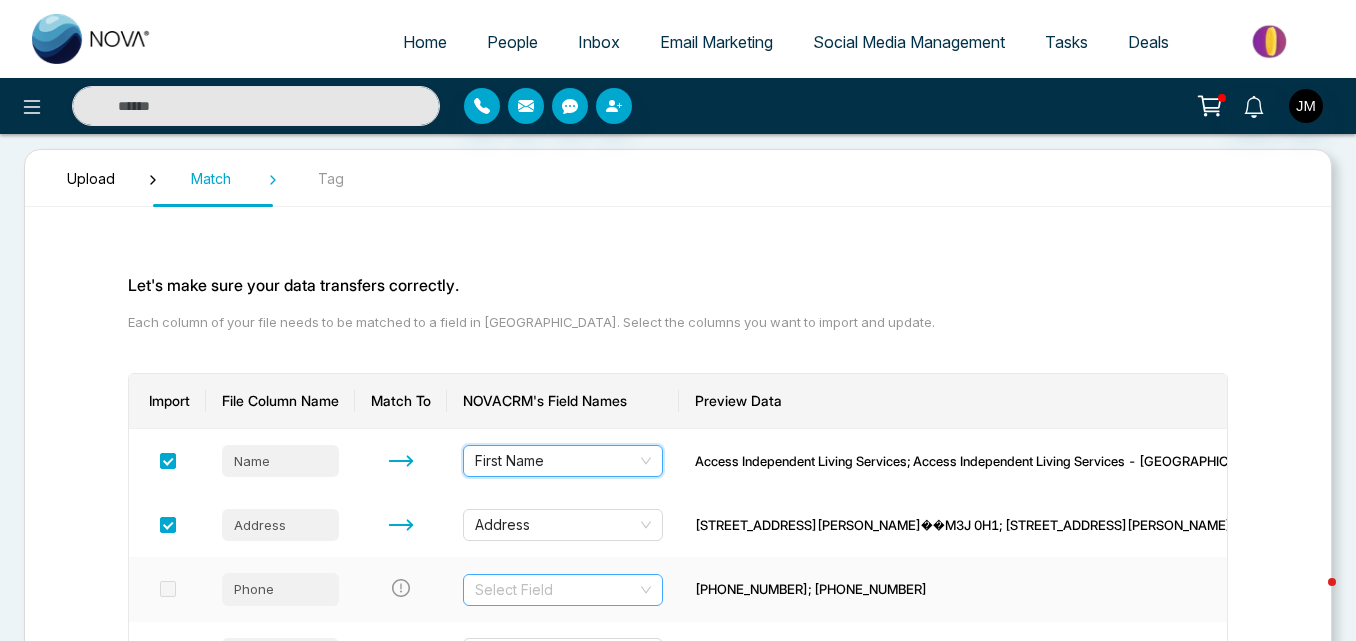 click on "Select Field" at bounding box center [563, 590] 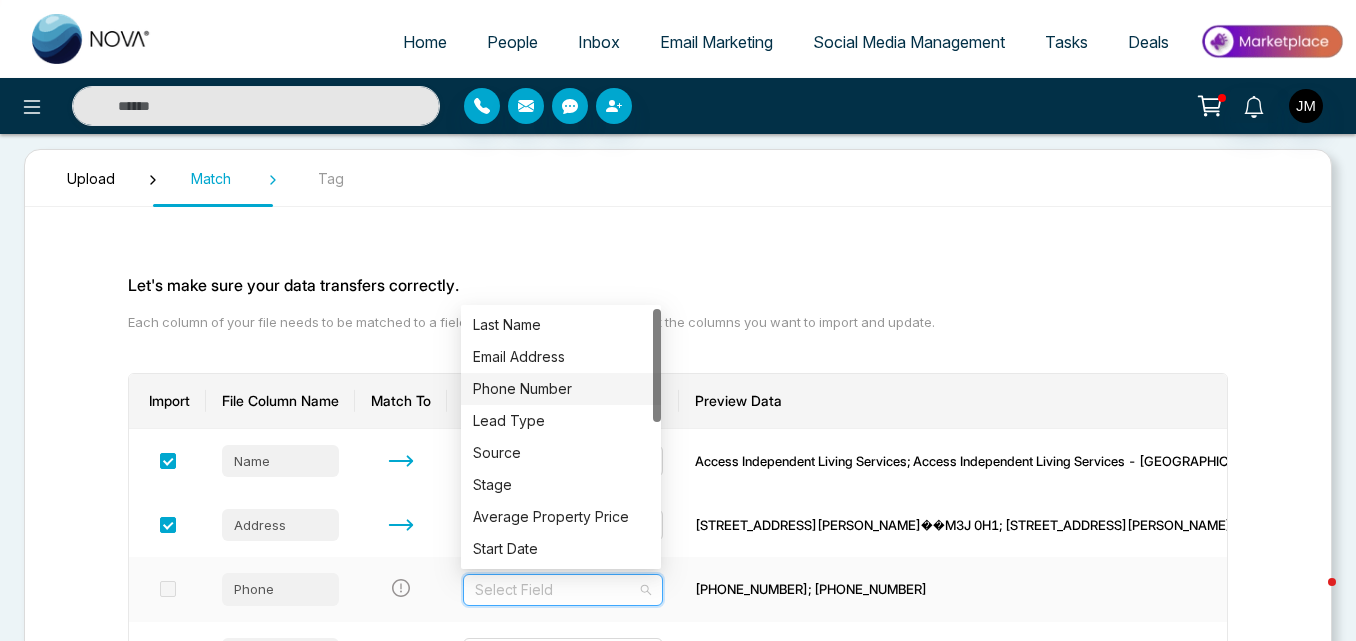 click on "Phone Number" at bounding box center (561, 389) 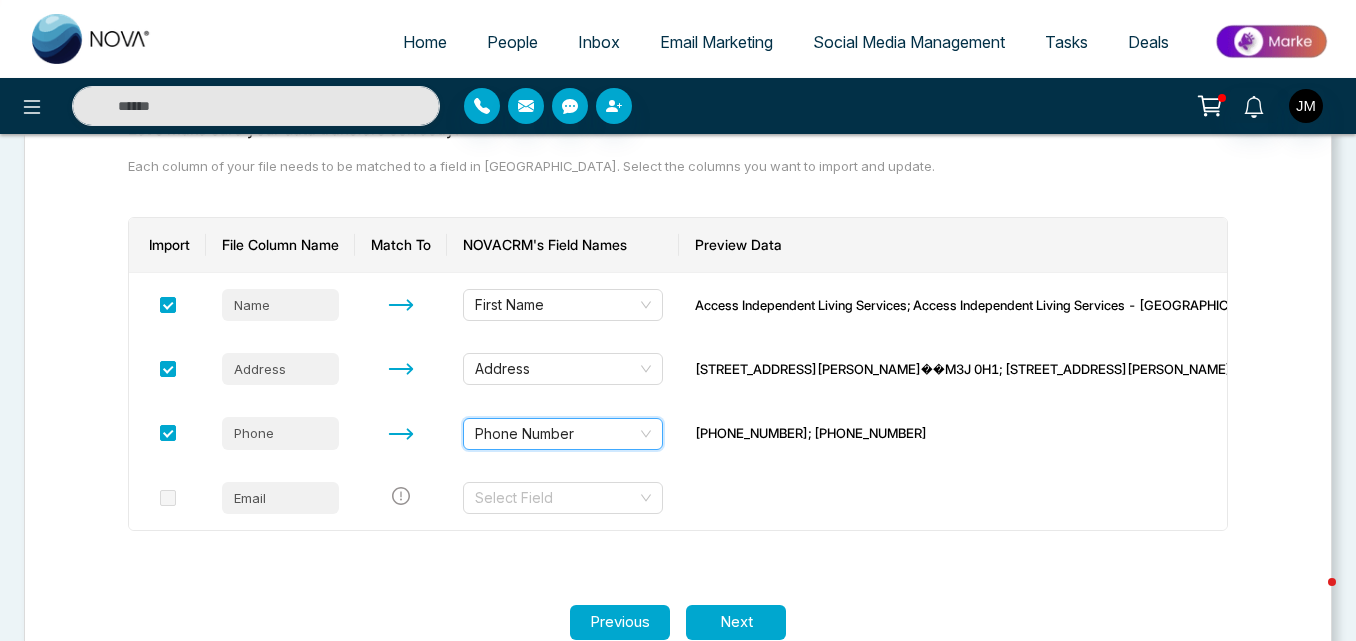 scroll, scrollTop: 225, scrollLeft: 0, axis: vertical 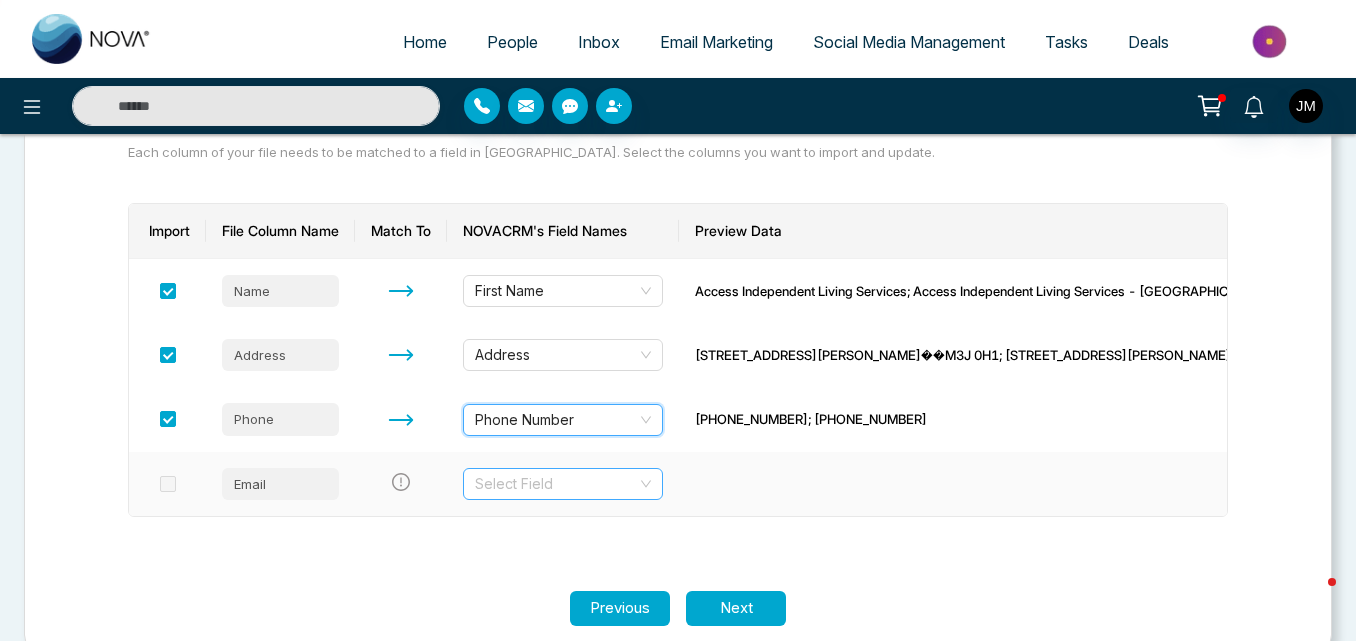 click on "Select Field" at bounding box center (563, 484) 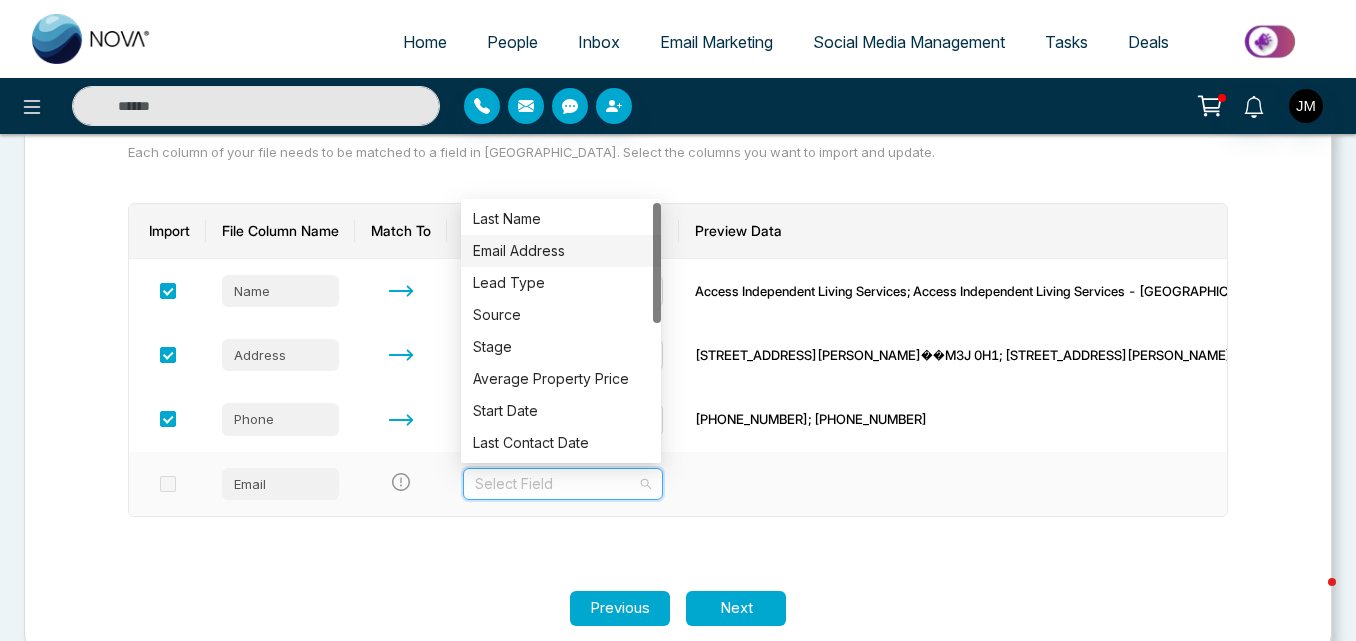 click on "Email Address" at bounding box center [561, 251] 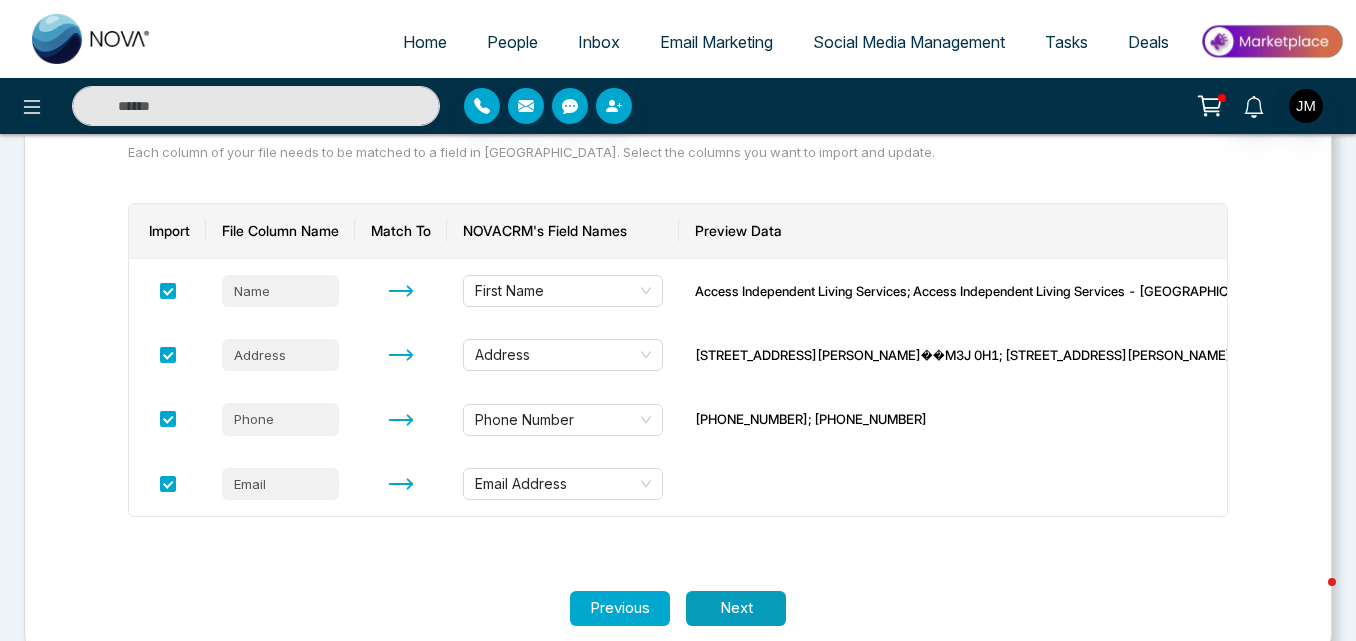 click on "Next" at bounding box center [736, 608] 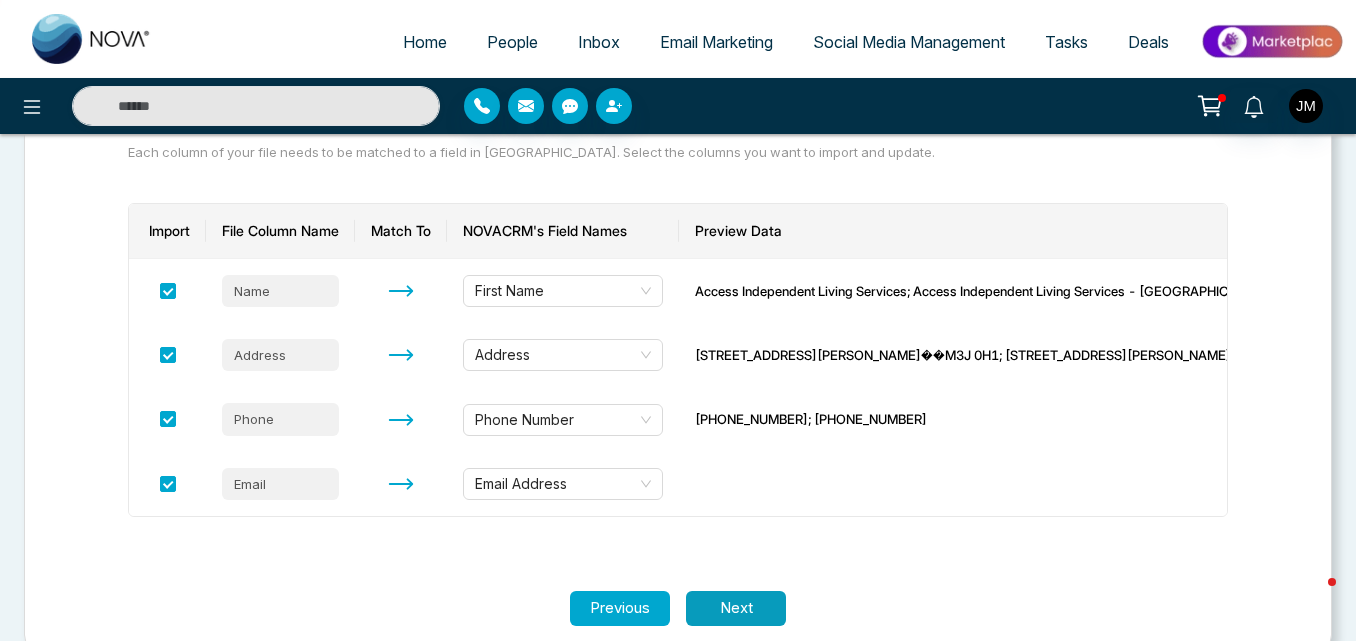 scroll, scrollTop: 42, scrollLeft: 0, axis: vertical 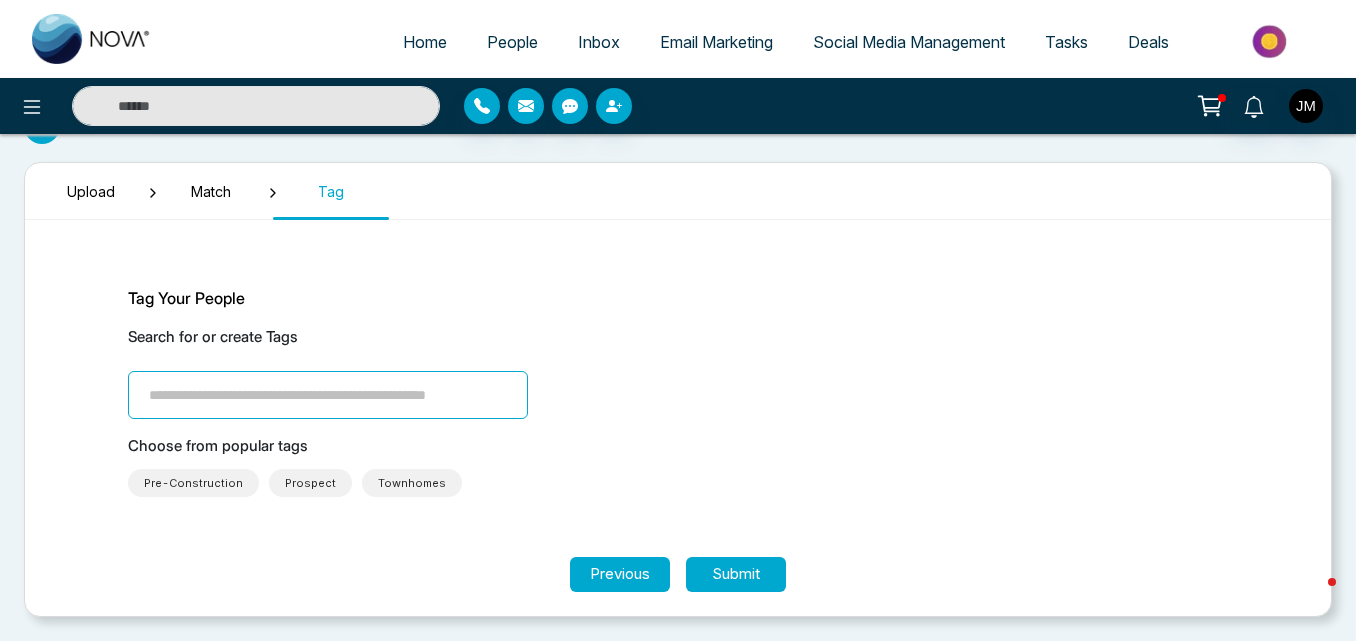 click at bounding box center [328, 395] 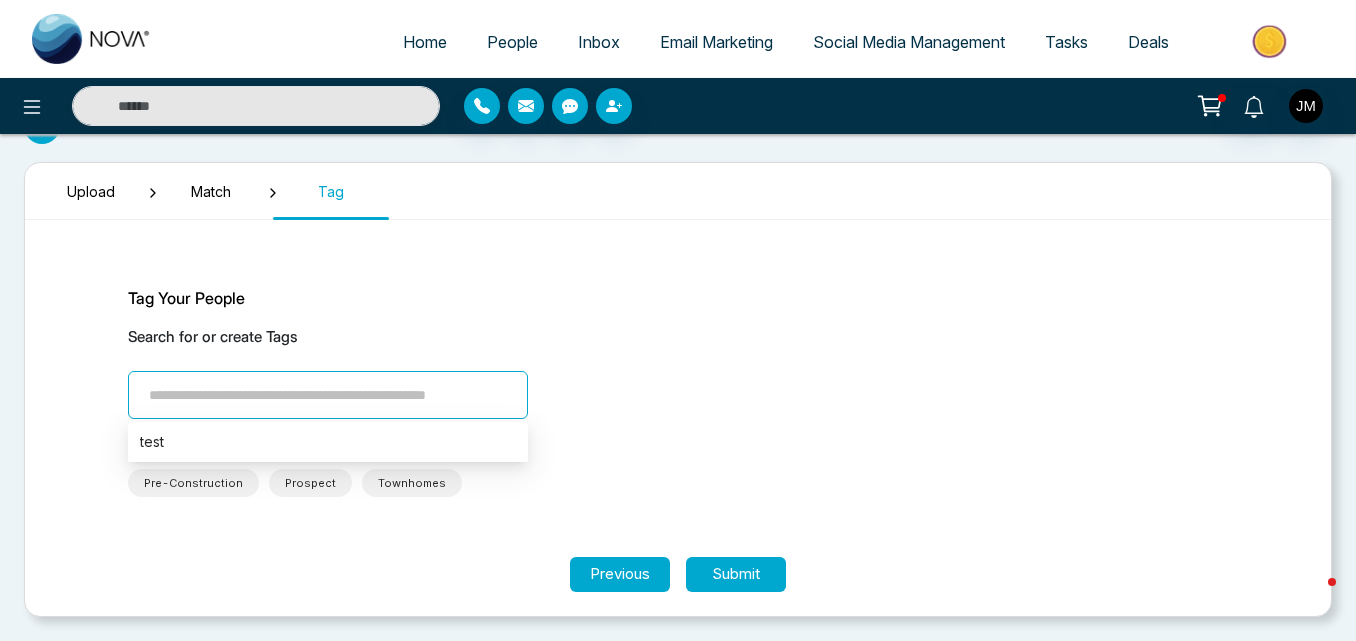 paste on "**********" 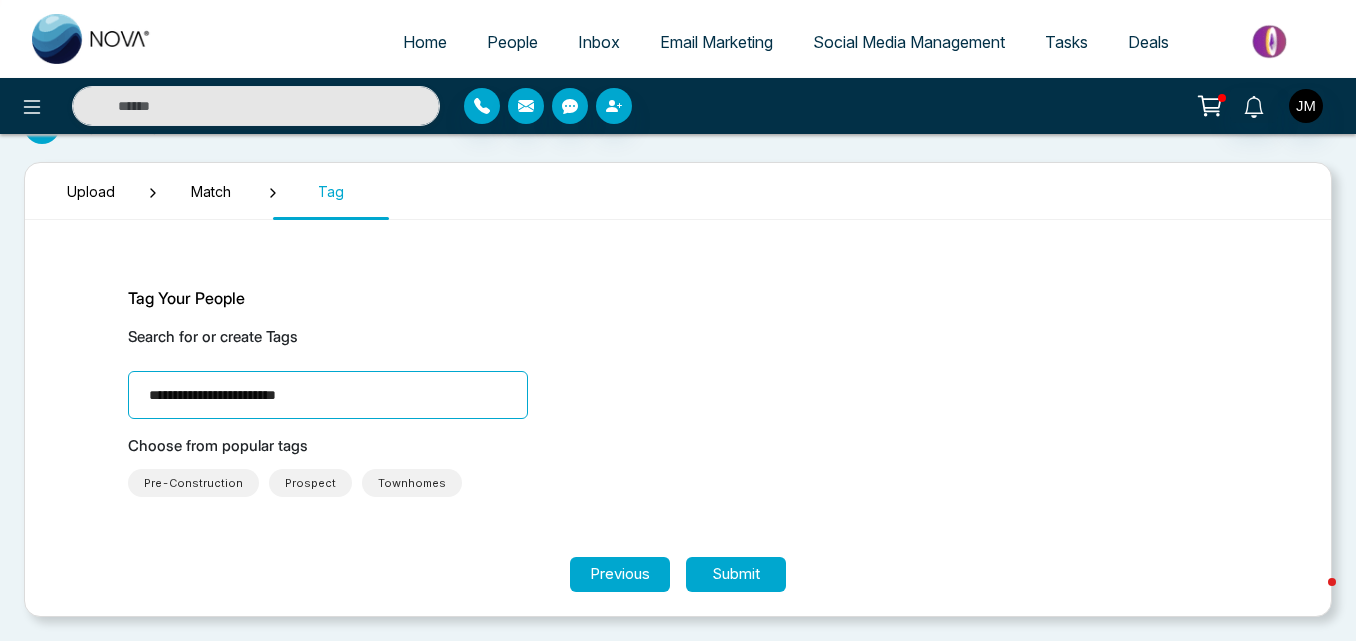 click on "**********" at bounding box center (328, 395) 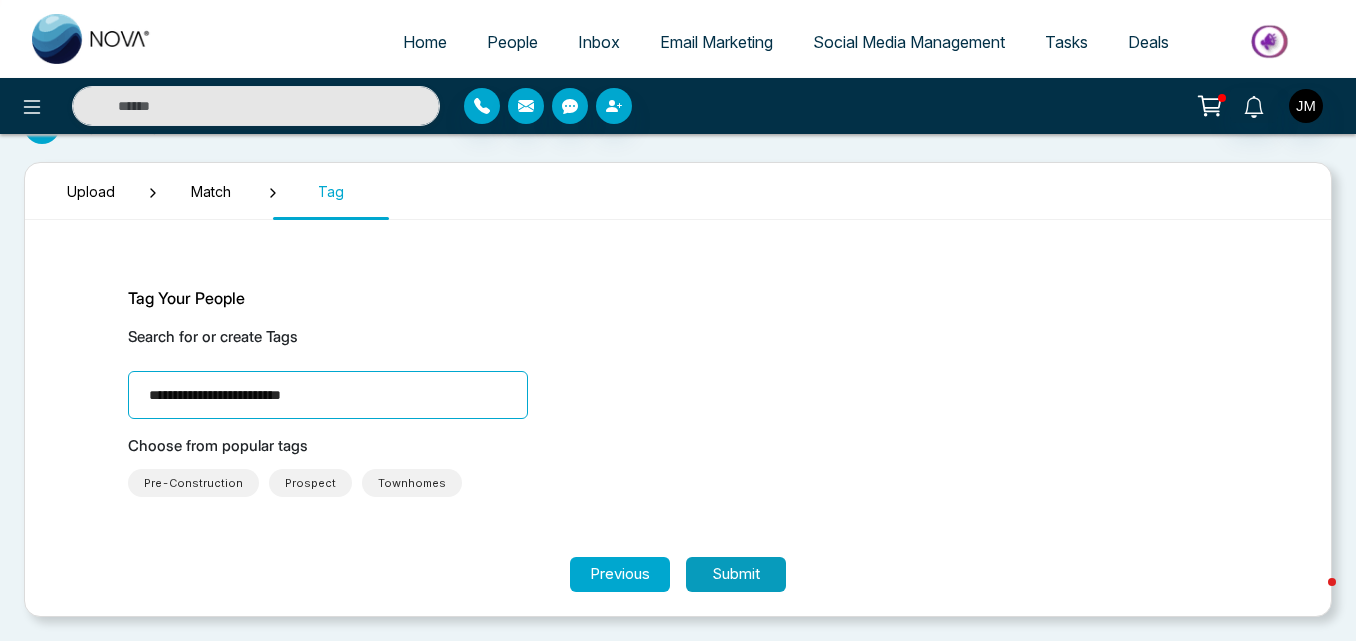 type on "**********" 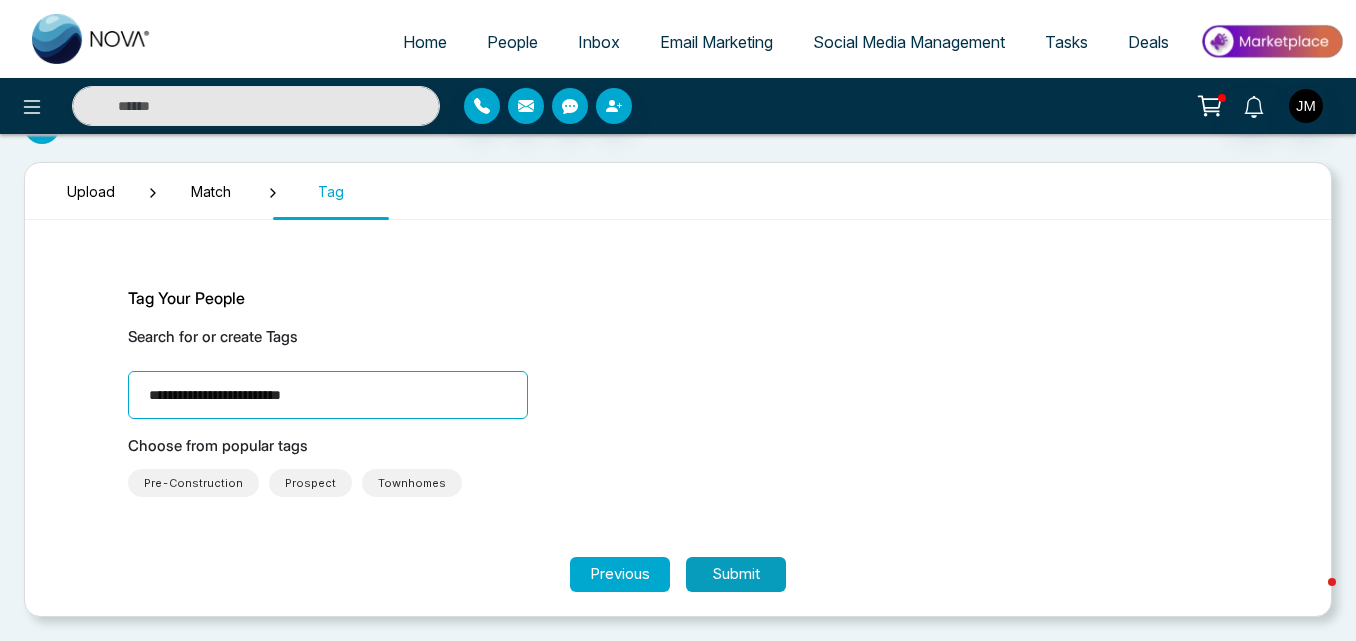 click on "Submit" at bounding box center [736, 574] 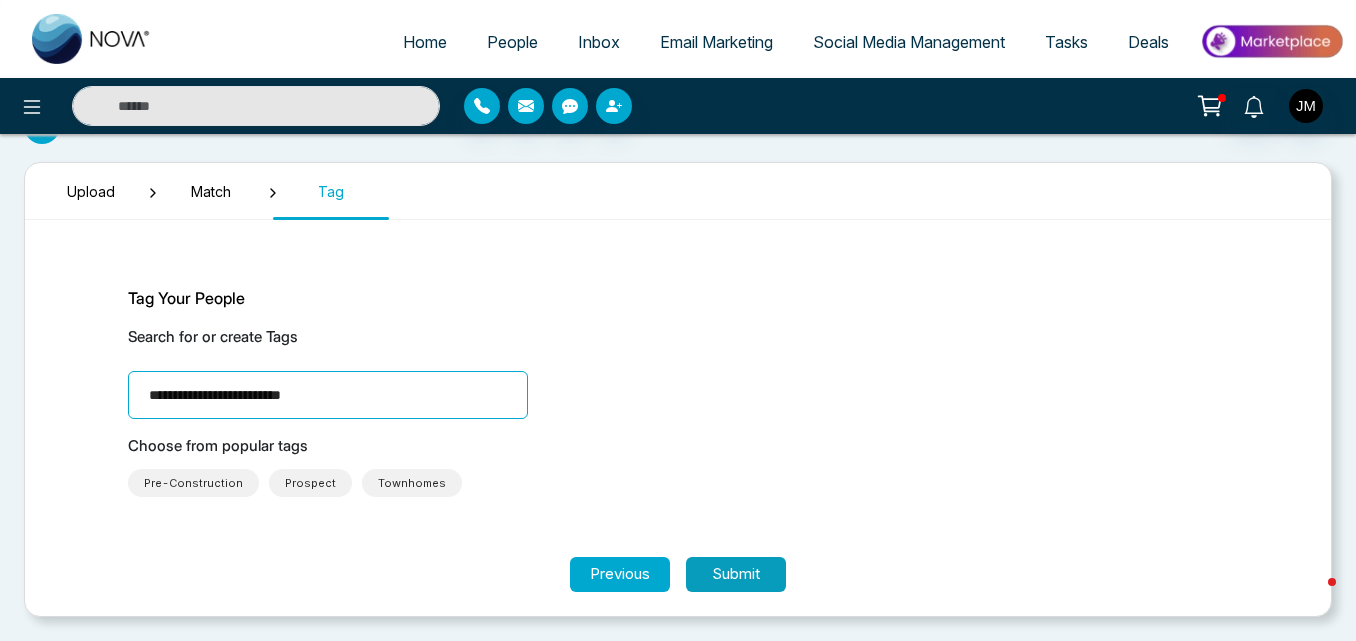 click on "Submit" at bounding box center (736, 574) 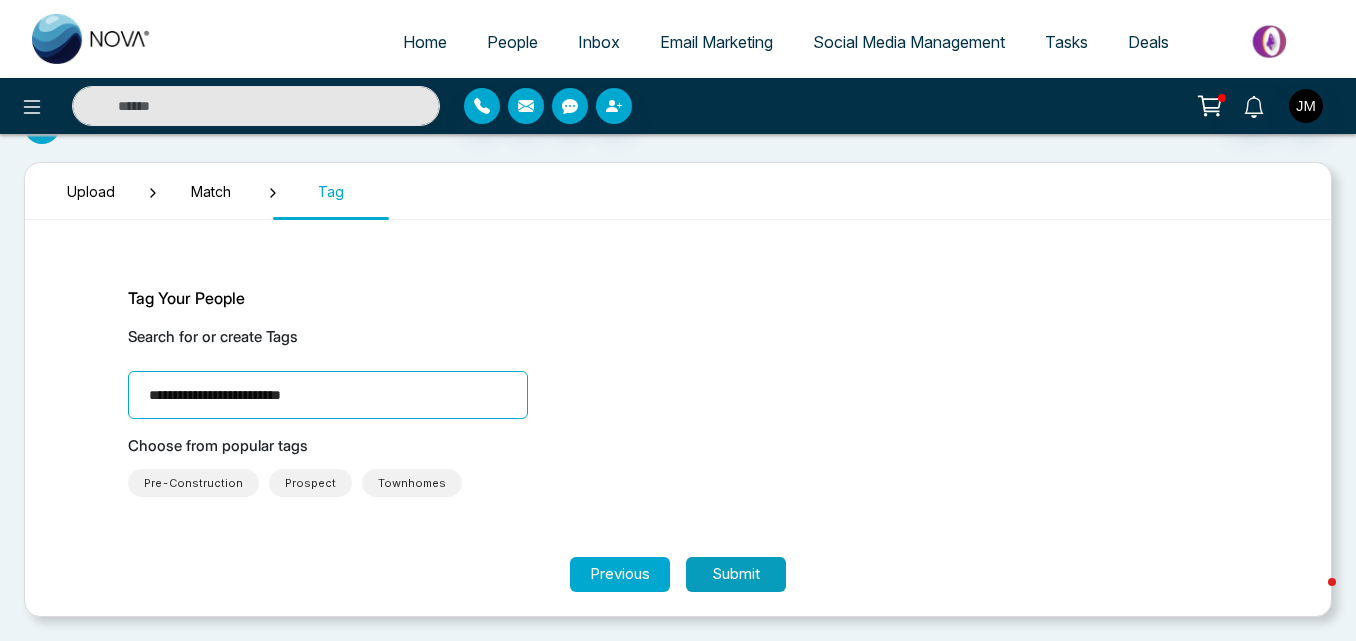 click on "Submit" at bounding box center [736, 574] 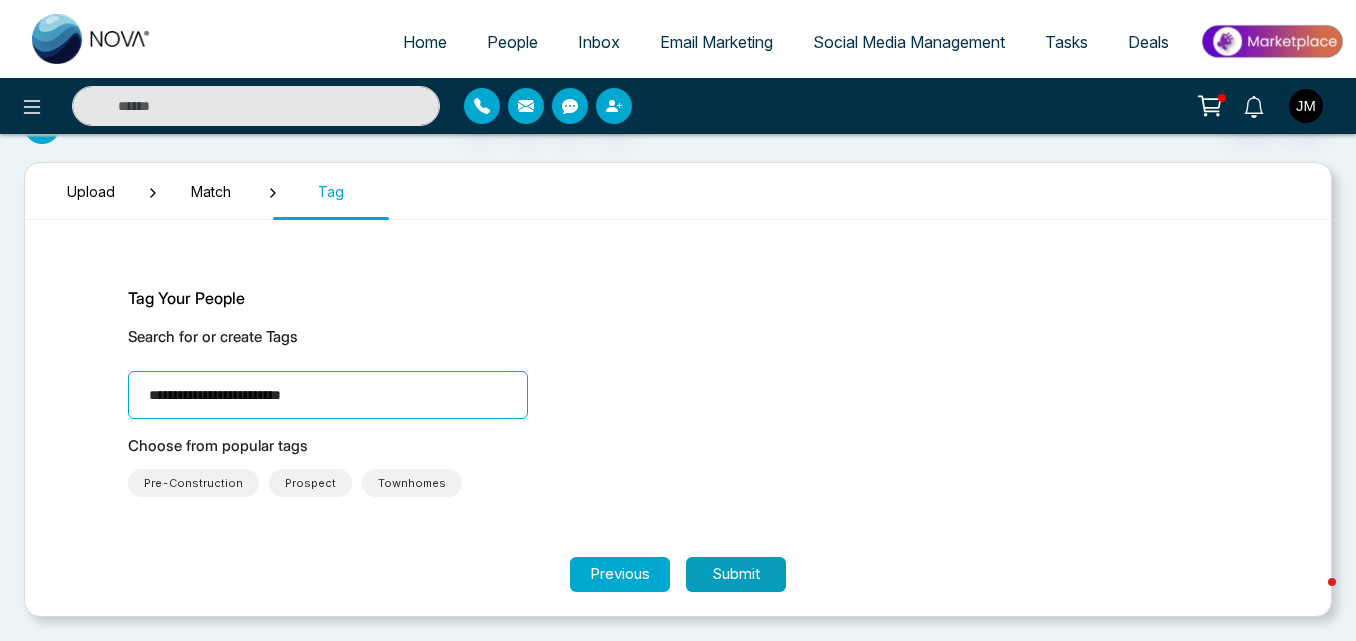 click on "Submit" at bounding box center [736, 574] 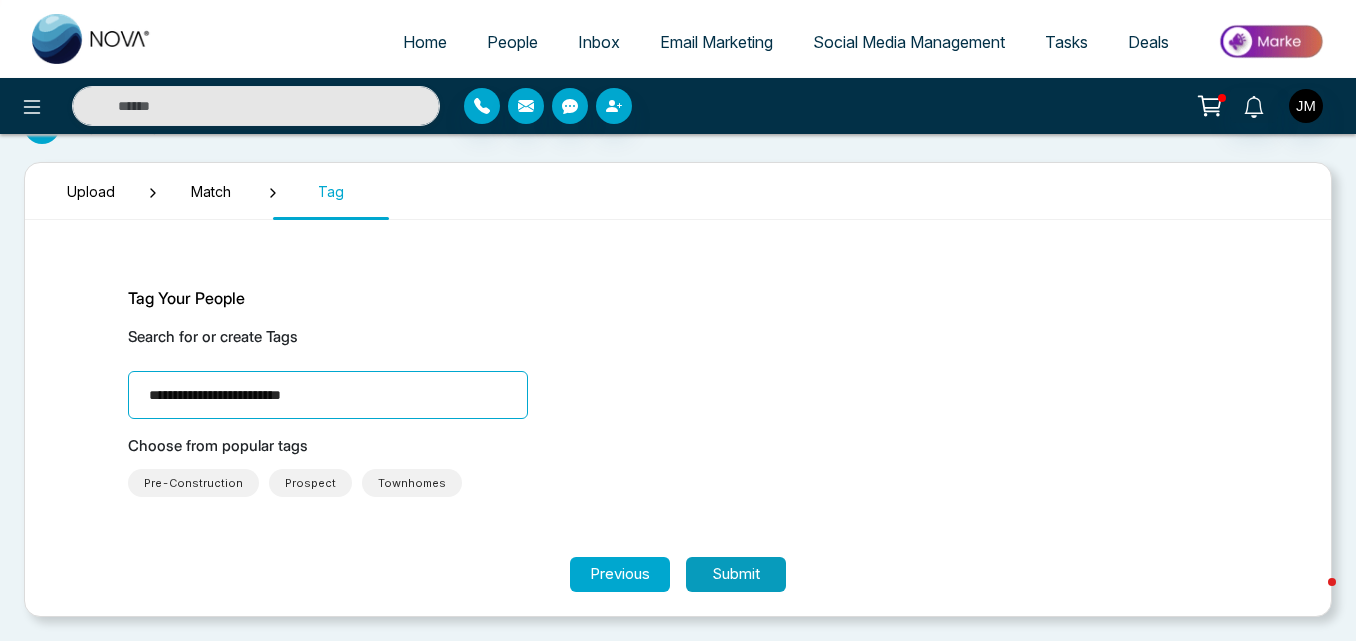 click on "Submit" at bounding box center (736, 574) 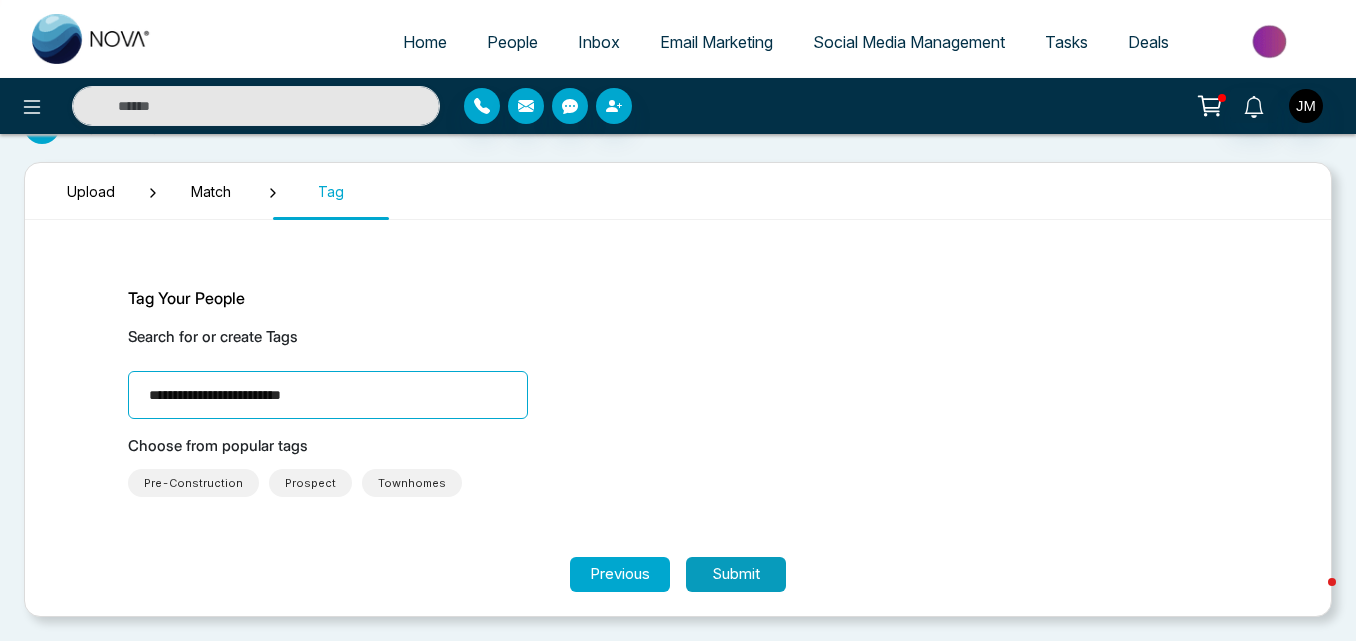 click on "Submit" at bounding box center (736, 574) 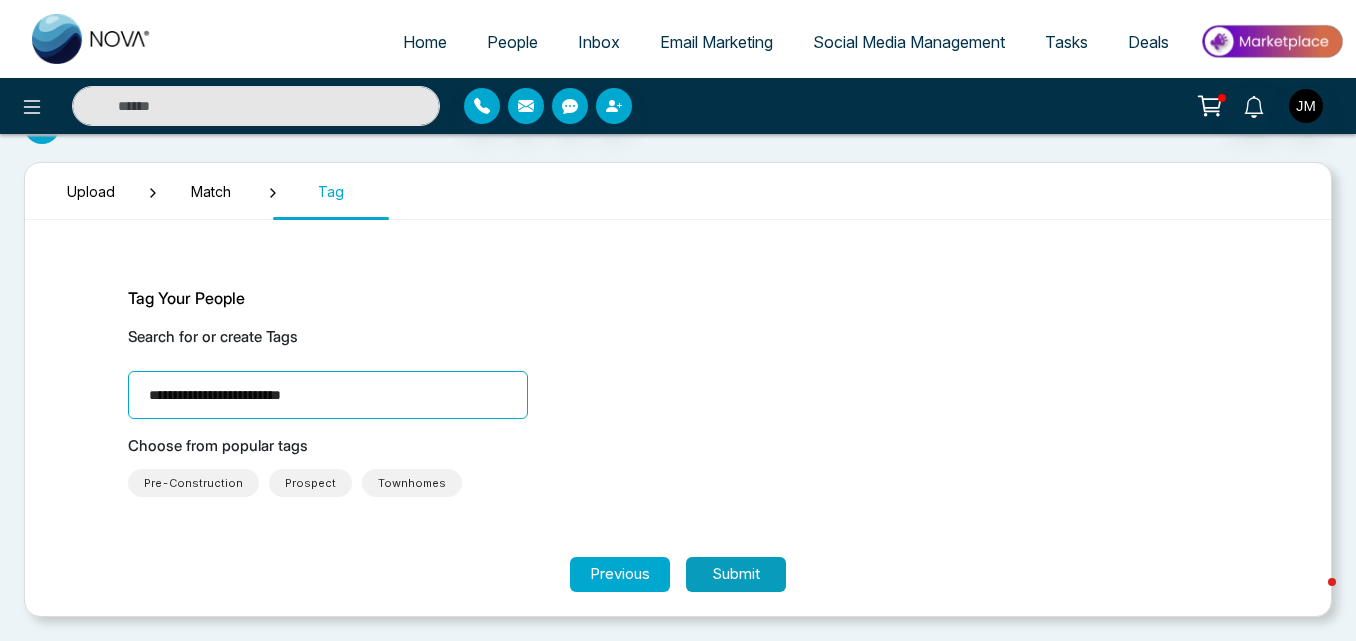 click on "Submit" at bounding box center (736, 574) 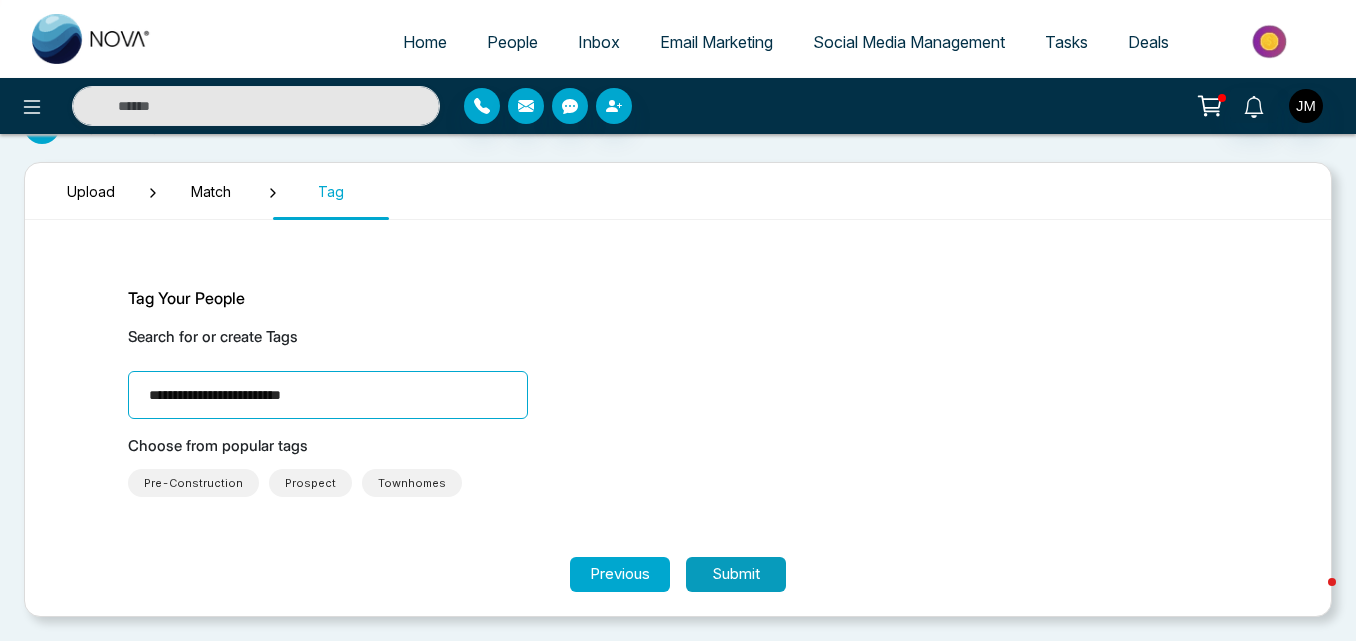 click on "Submit" at bounding box center (736, 574) 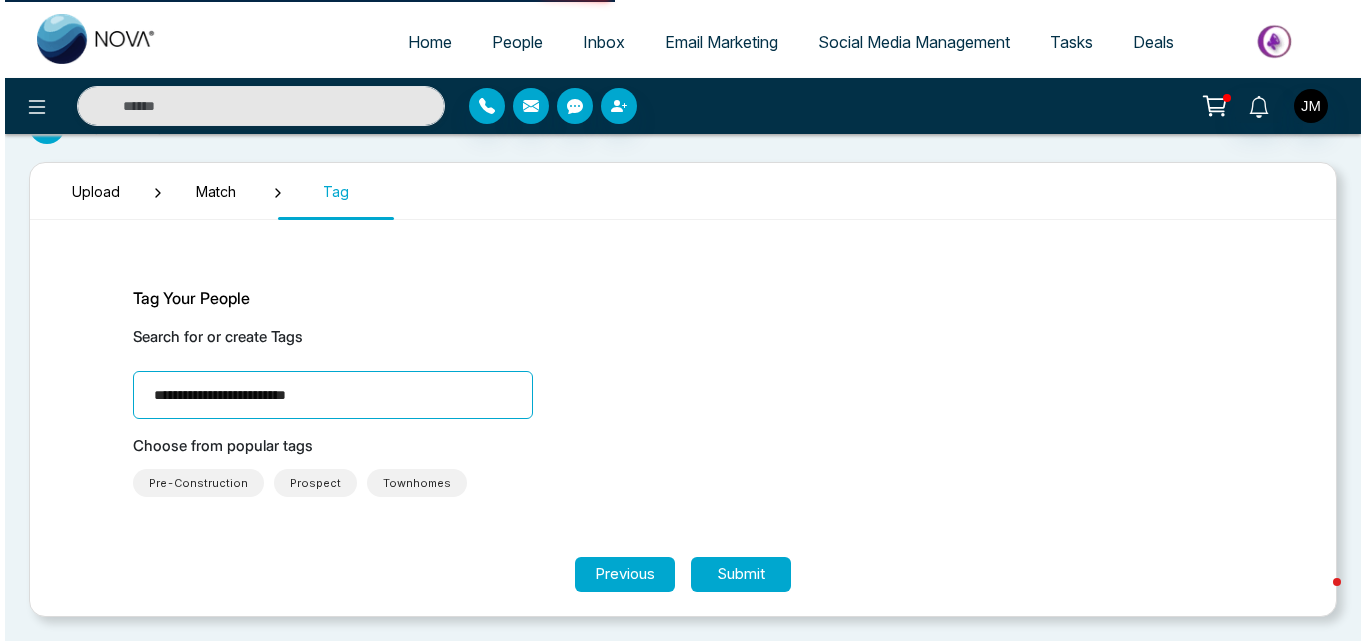 scroll, scrollTop: 0, scrollLeft: 0, axis: both 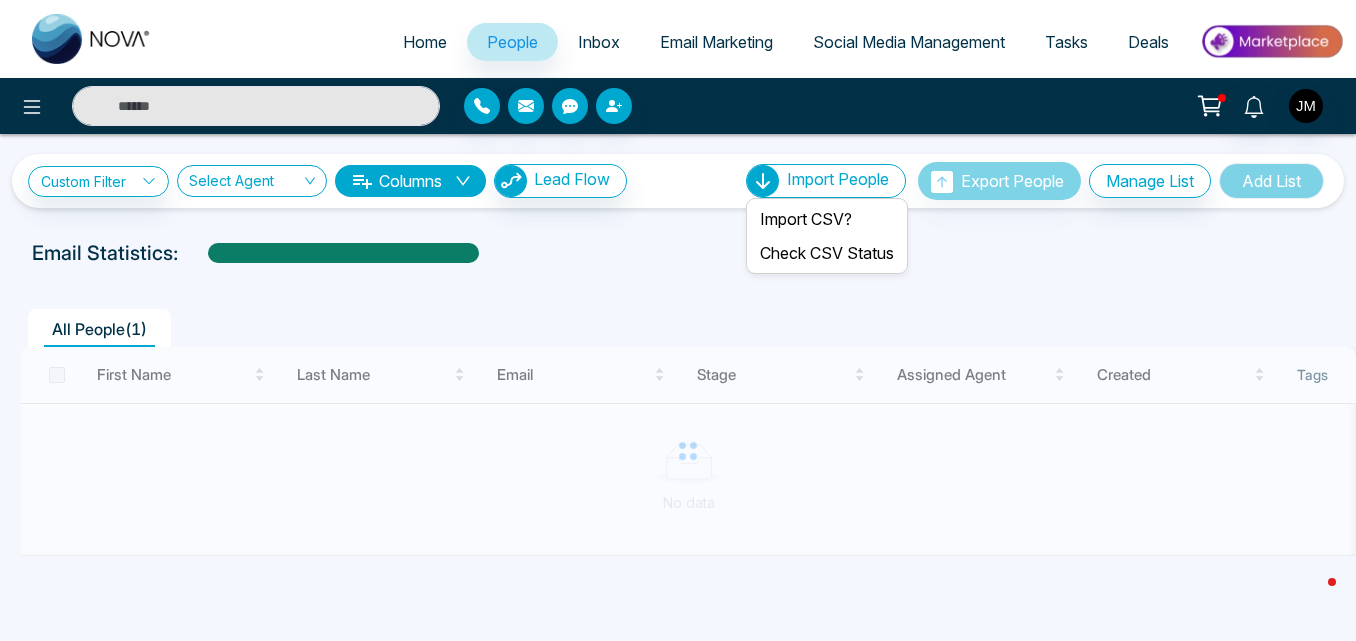 click on "Import People" at bounding box center [838, 179] 